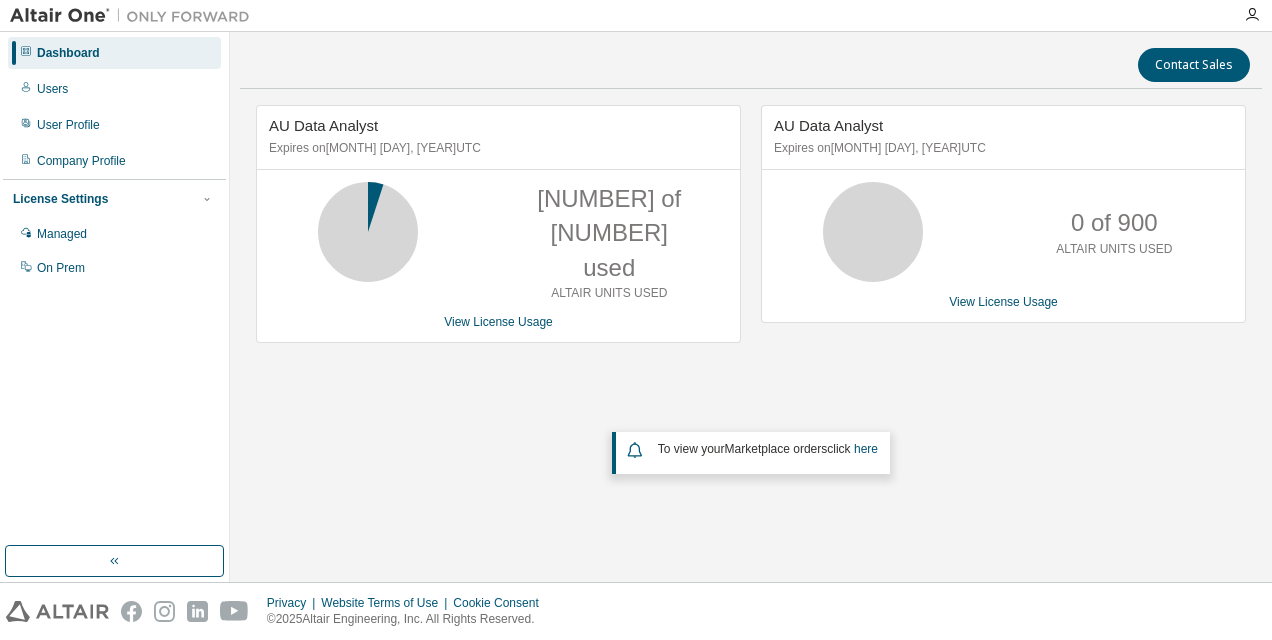 scroll, scrollTop: 0, scrollLeft: 0, axis: both 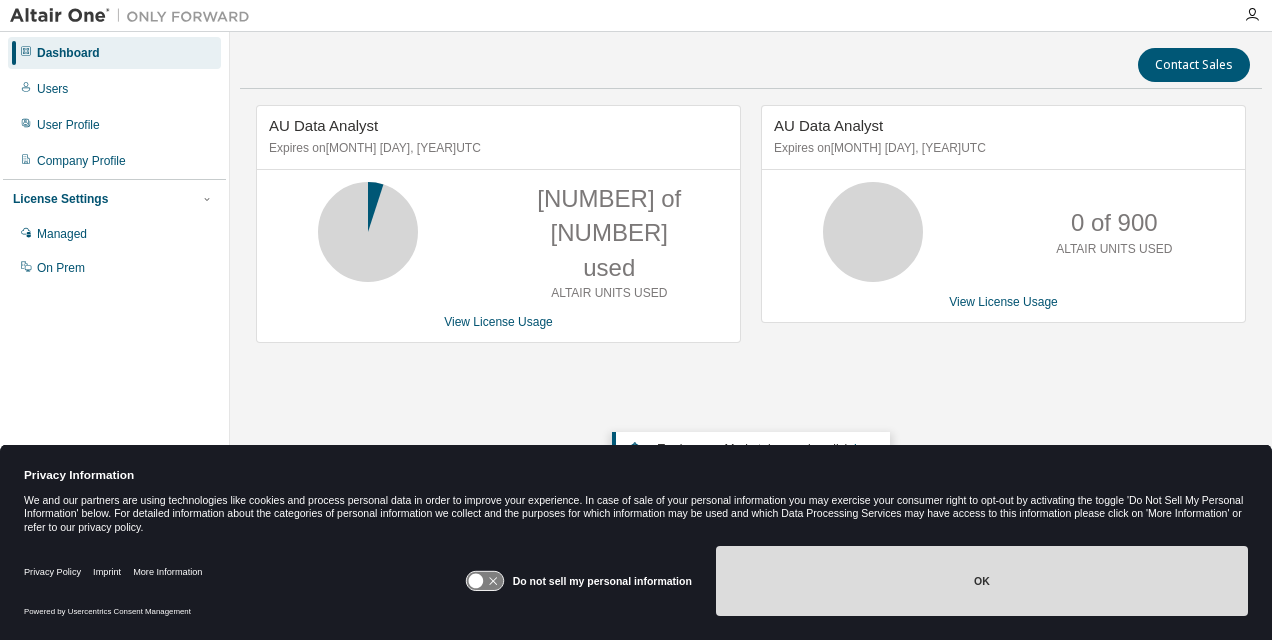 click on "OK" at bounding box center [982, 581] 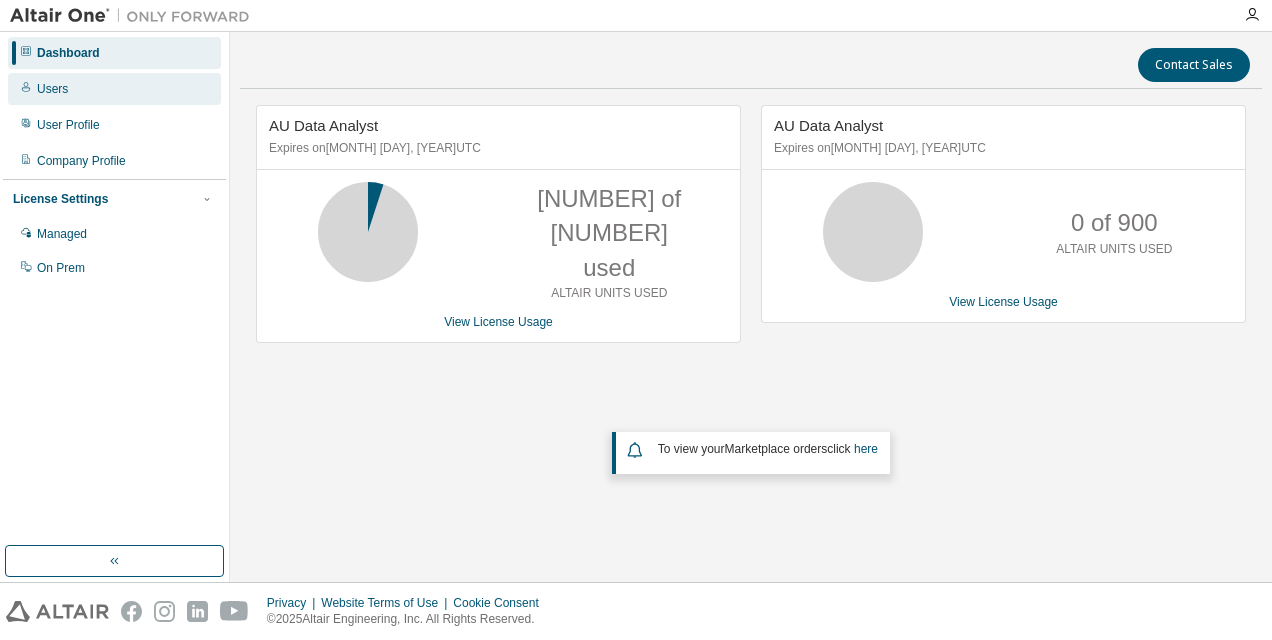 click on "Users" at bounding box center [52, 89] 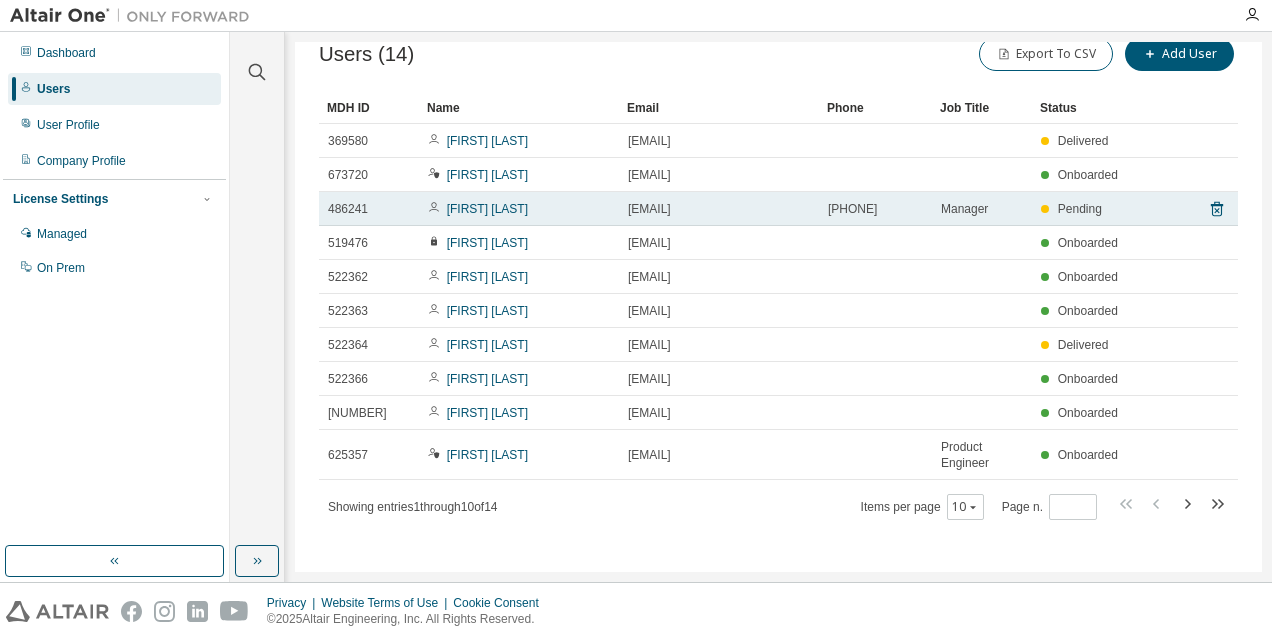 scroll, scrollTop: 0, scrollLeft: 0, axis: both 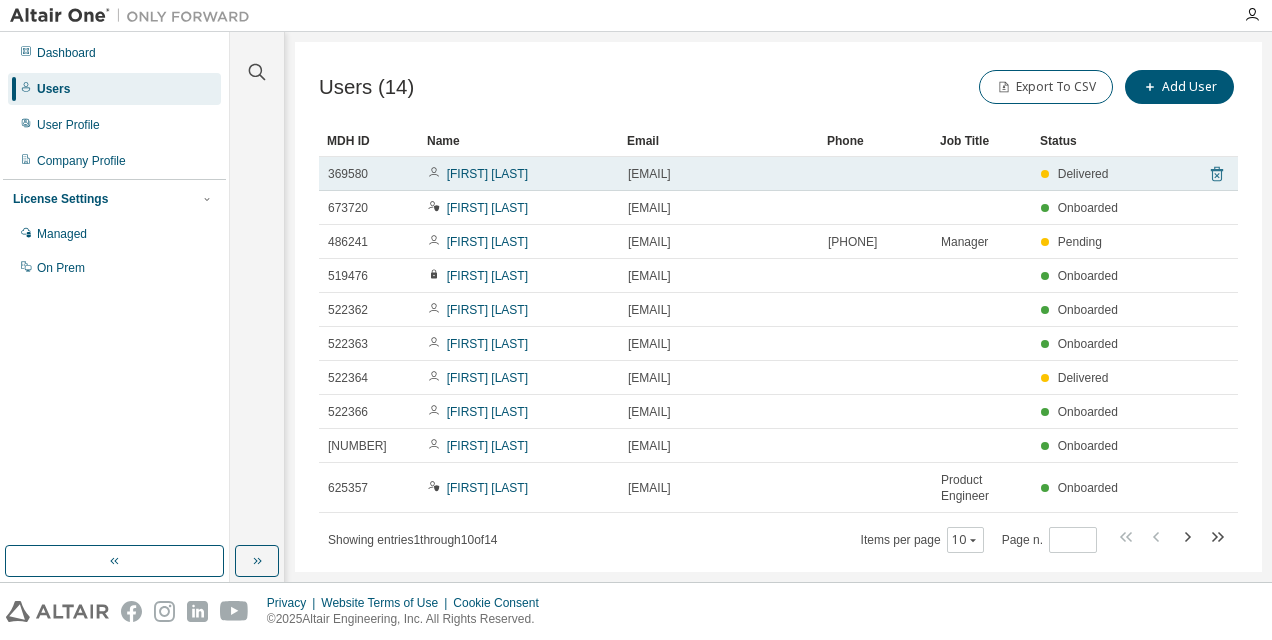 click 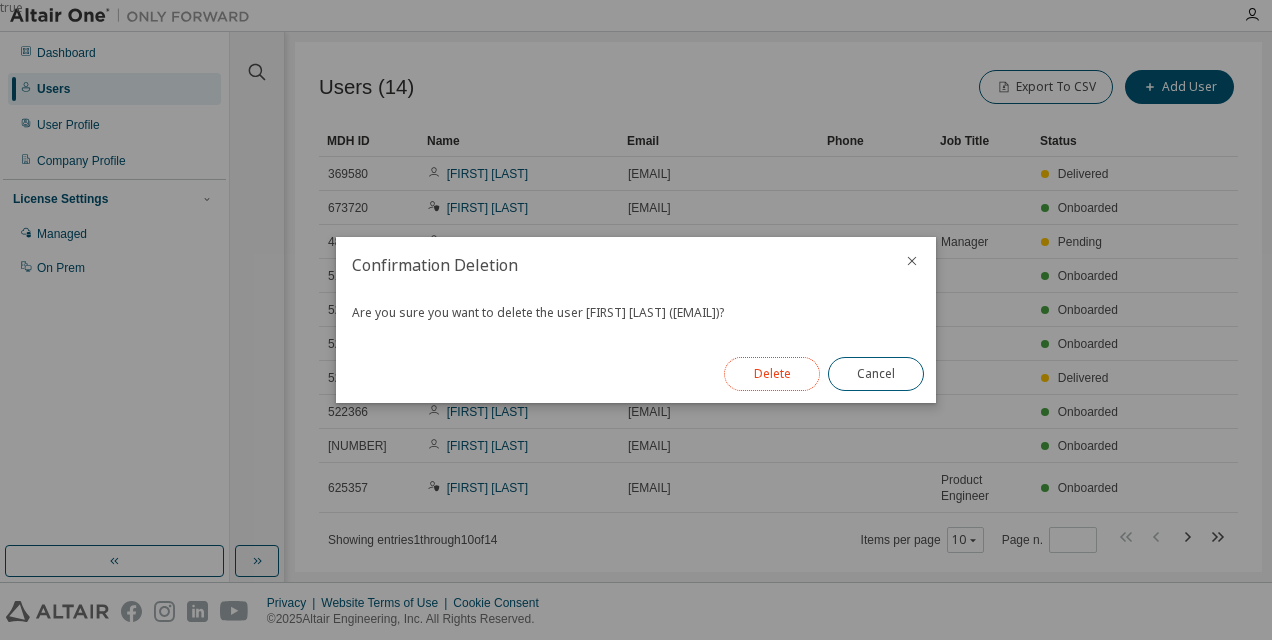 click on "Delete" at bounding box center (772, 374) 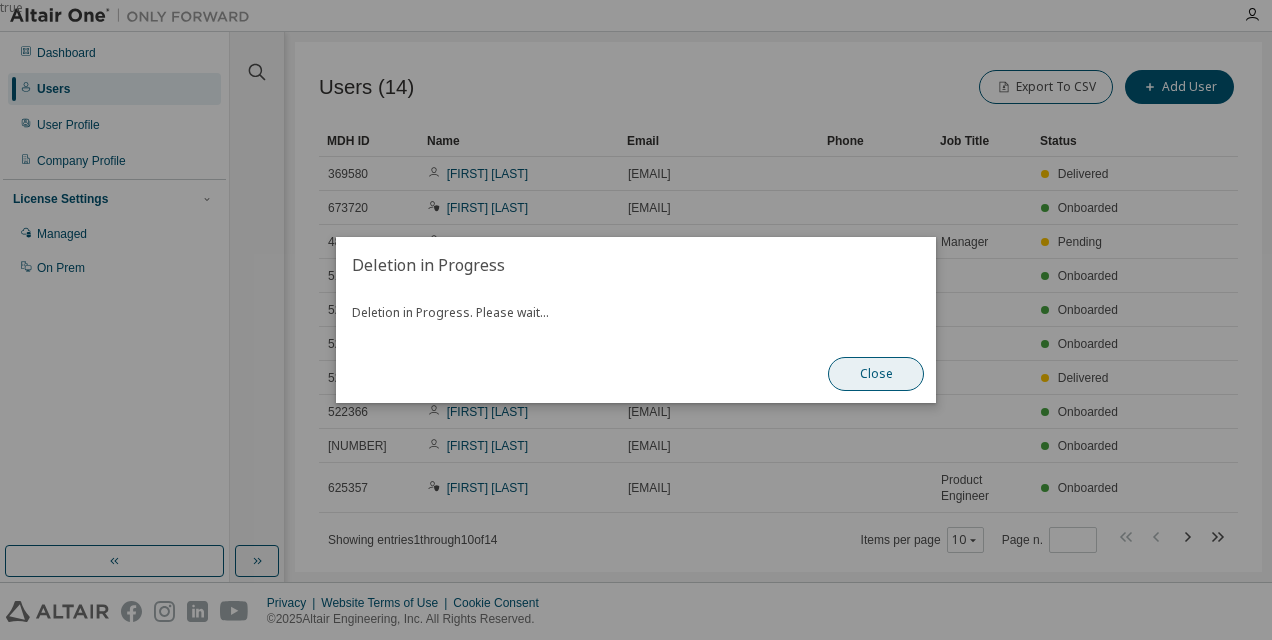 click on "Close" at bounding box center [876, 374] 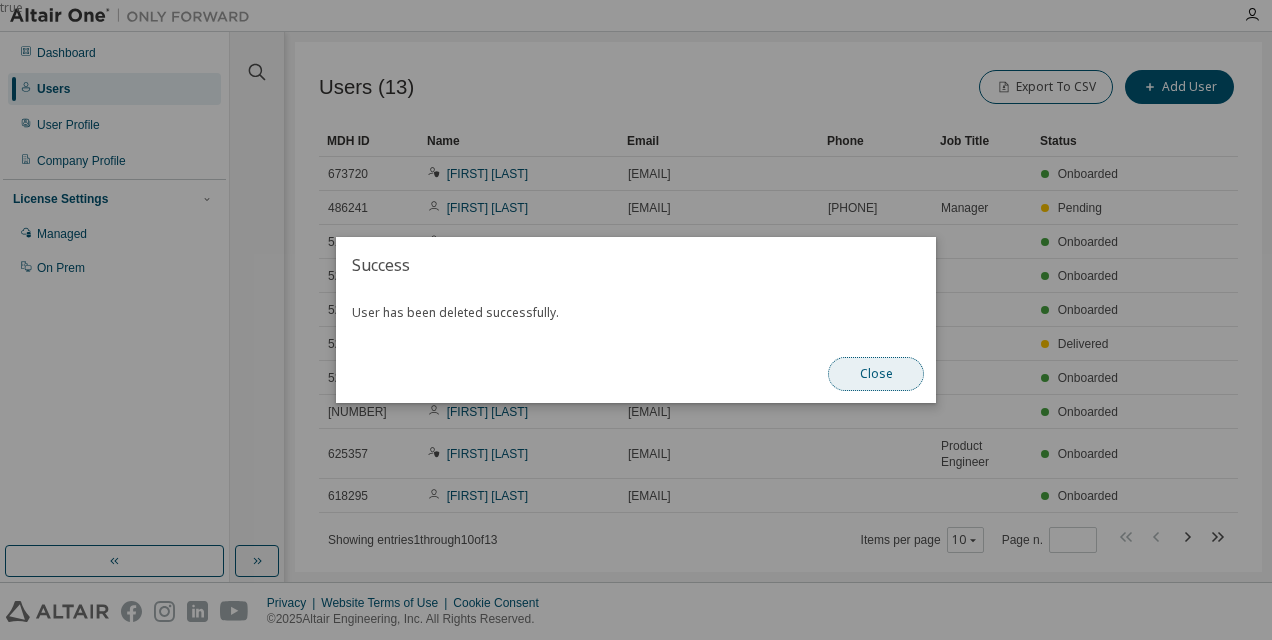 click on "Close" at bounding box center (876, 374) 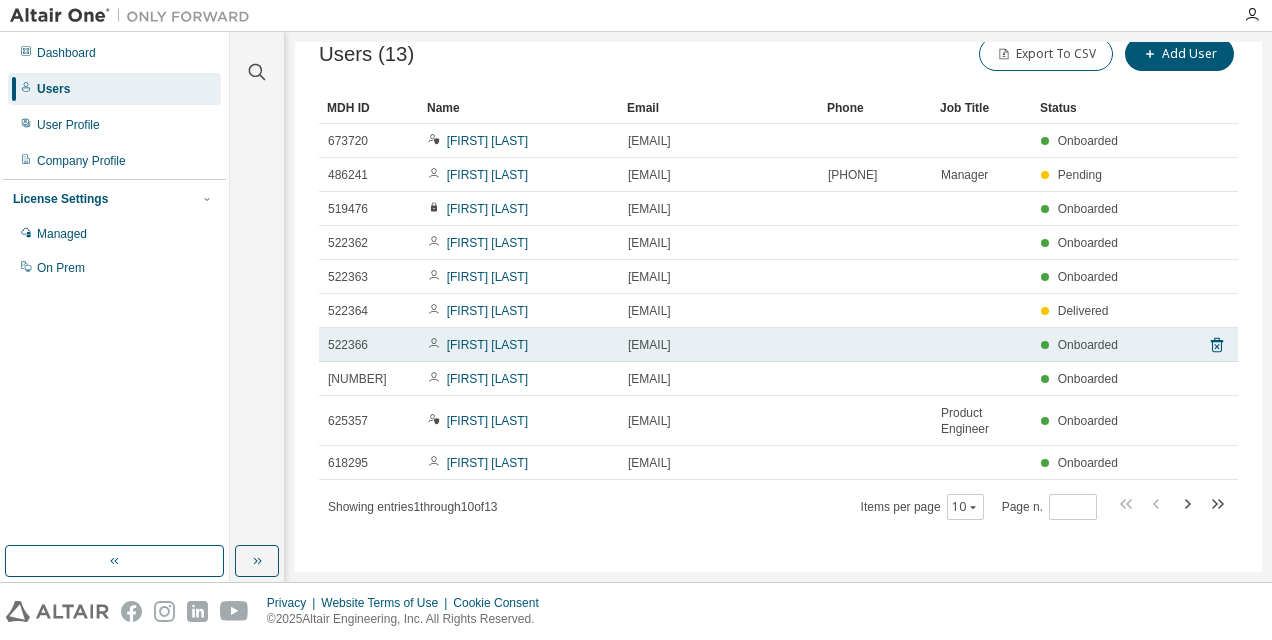 scroll, scrollTop: 0, scrollLeft: 0, axis: both 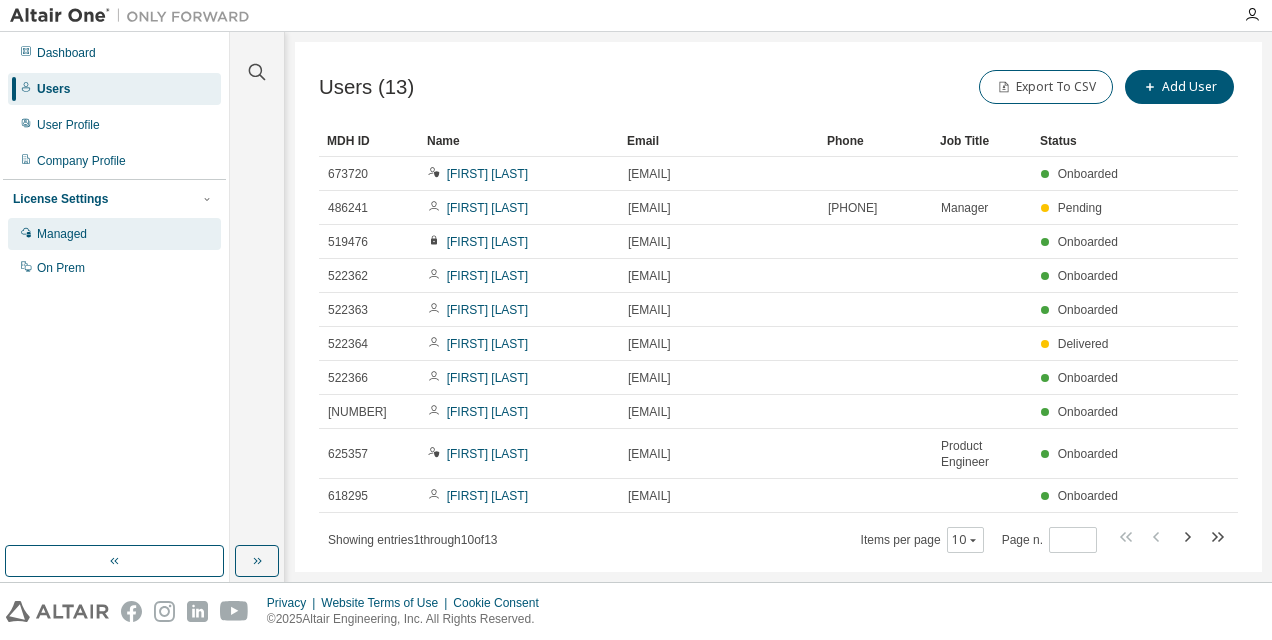 click on "Managed" at bounding box center (62, 234) 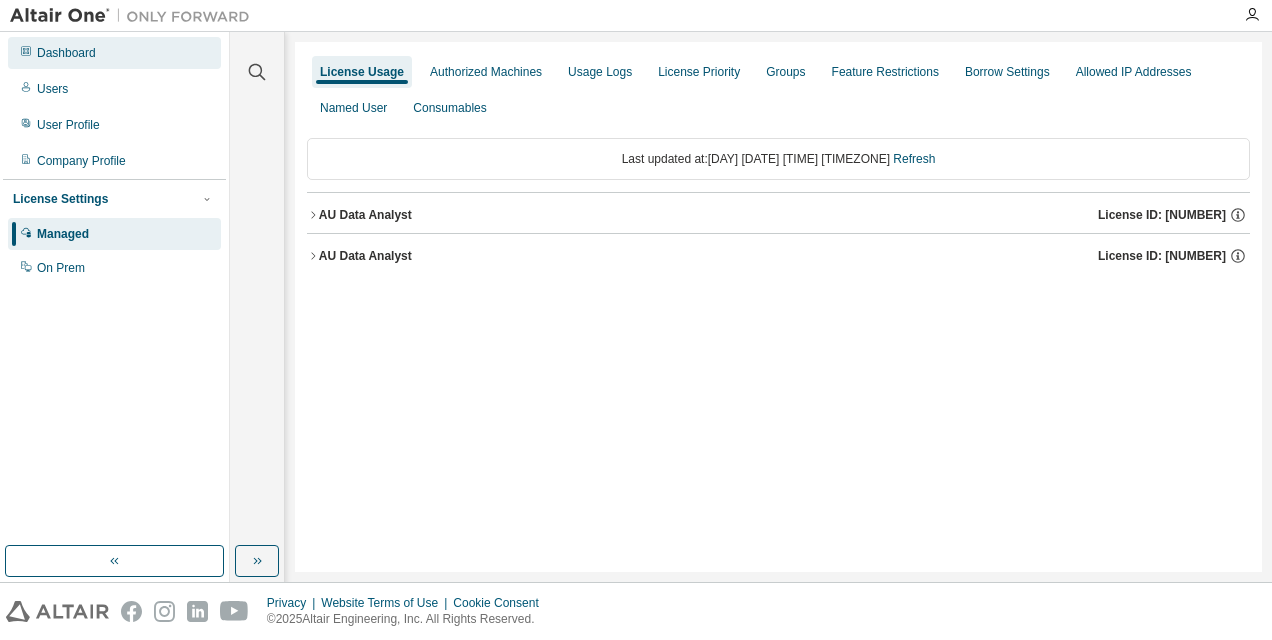 click on "Dashboard" at bounding box center (66, 53) 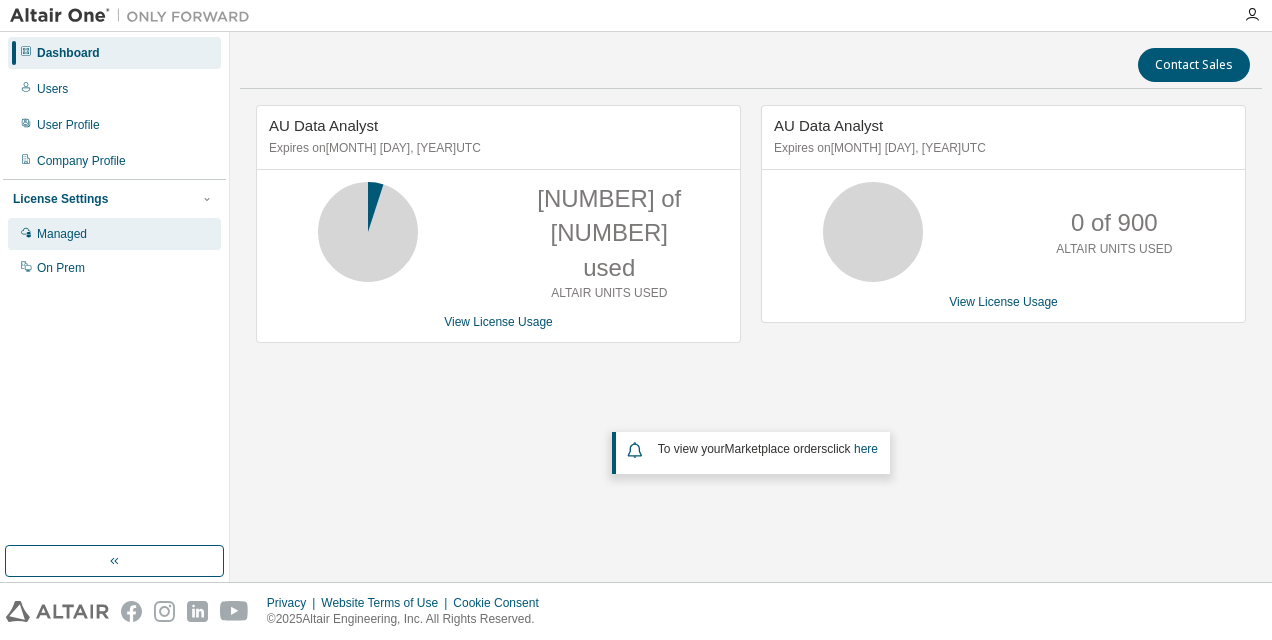 click on "Managed" at bounding box center [114, 234] 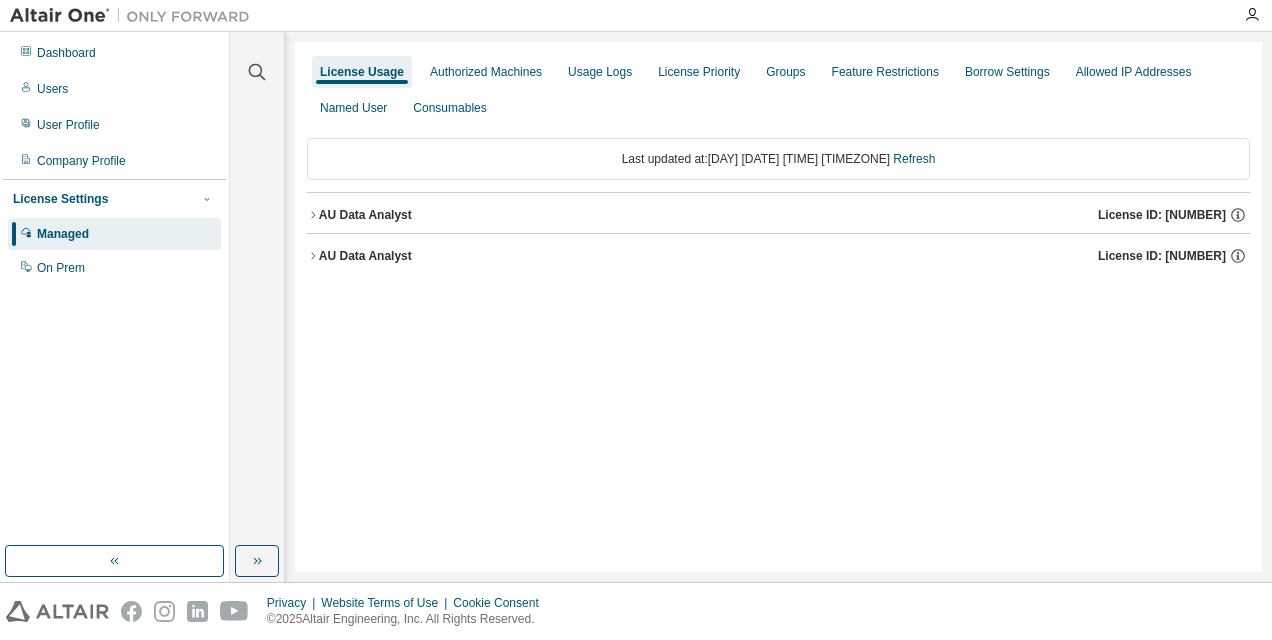 click 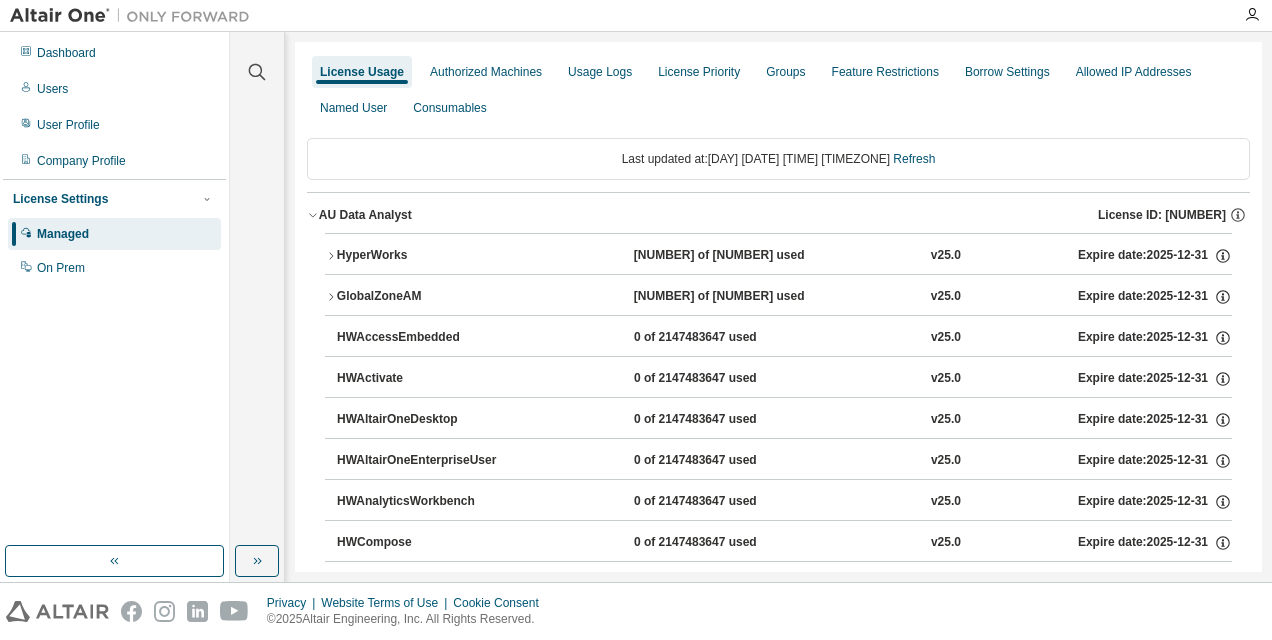 click 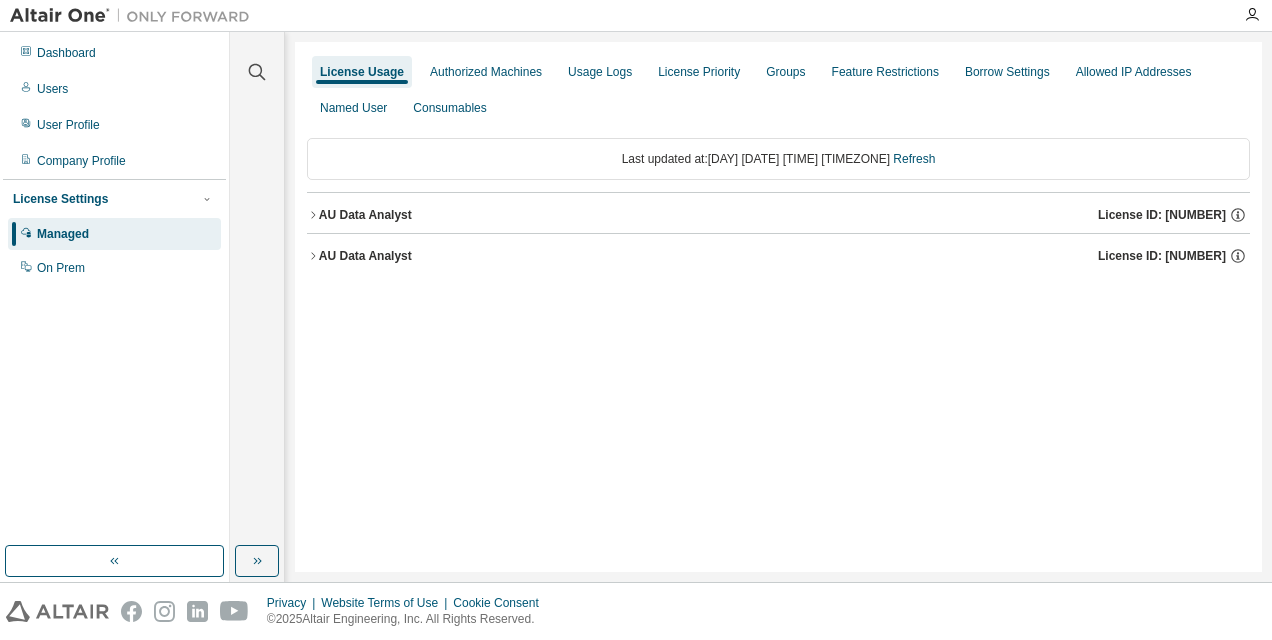 click 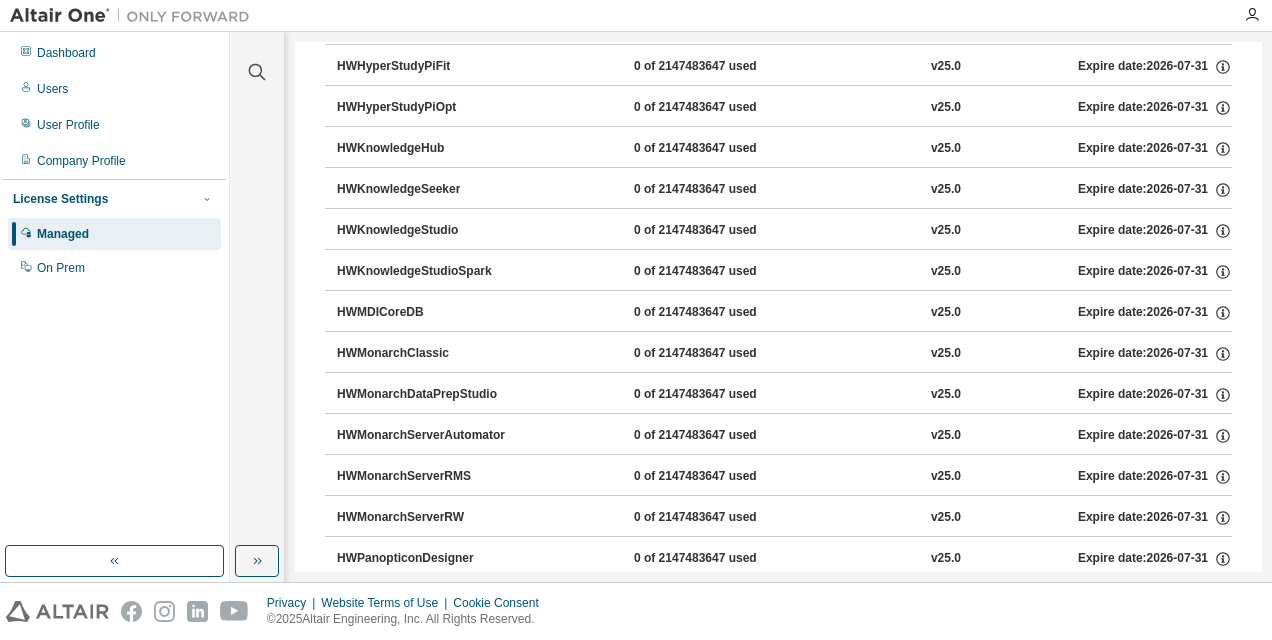 scroll, scrollTop: 928, scrollLeft: 0, axis: vertical 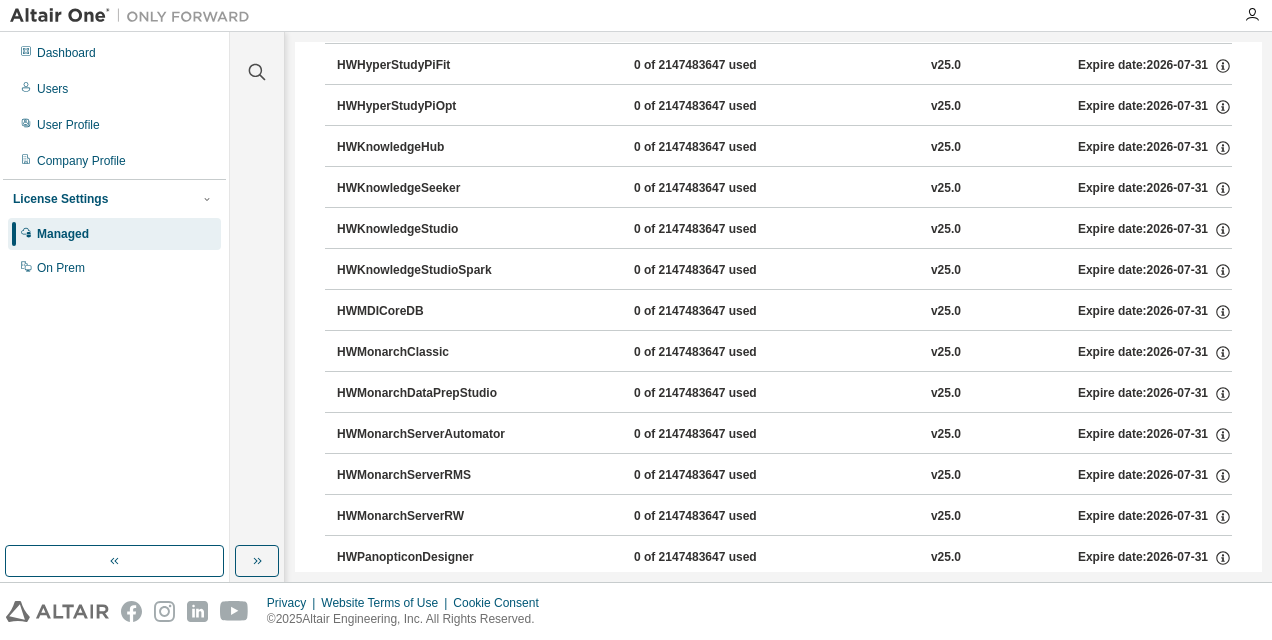 click on "HWMonarchClassic 0 of 2147483647 used v25.0 Expire date:  [DATE]" at bounding box center [778, 350] 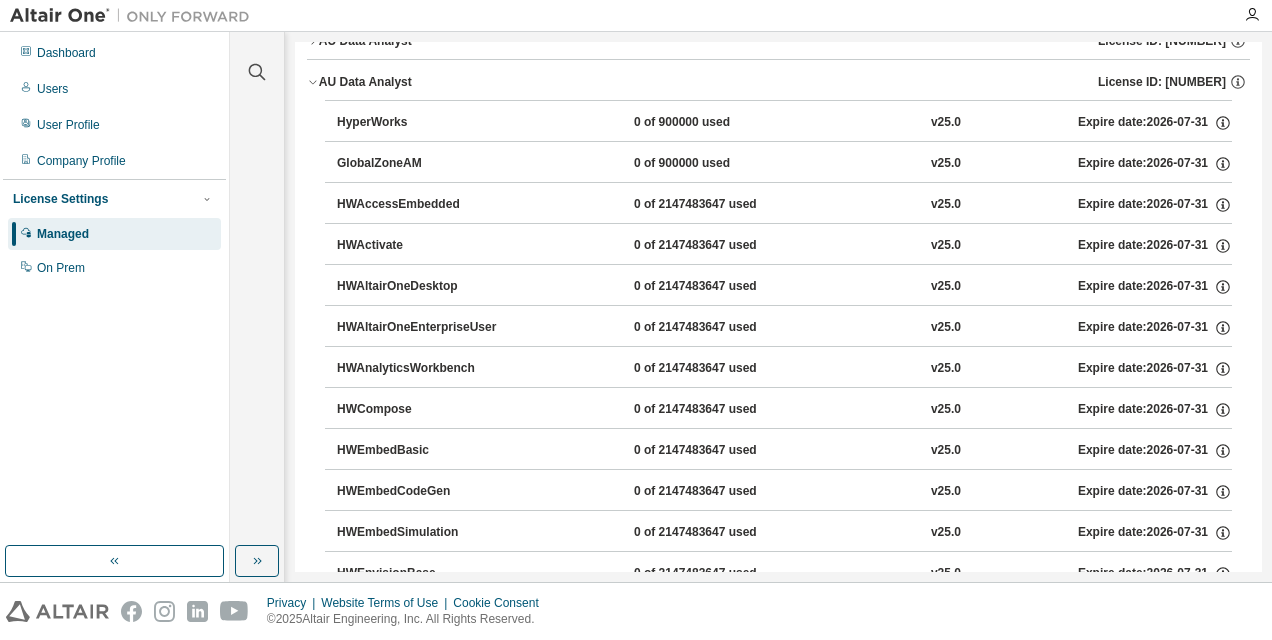 scroll, scrollTop: 119, scrollLeft: 0, axis: vertical 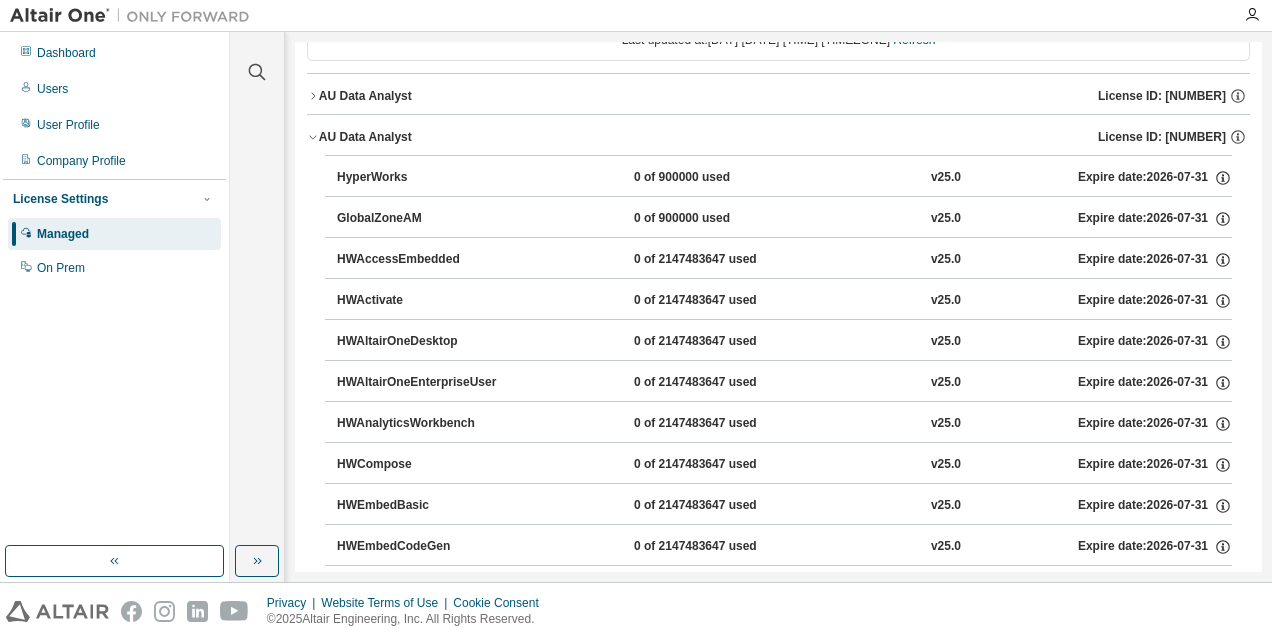 click 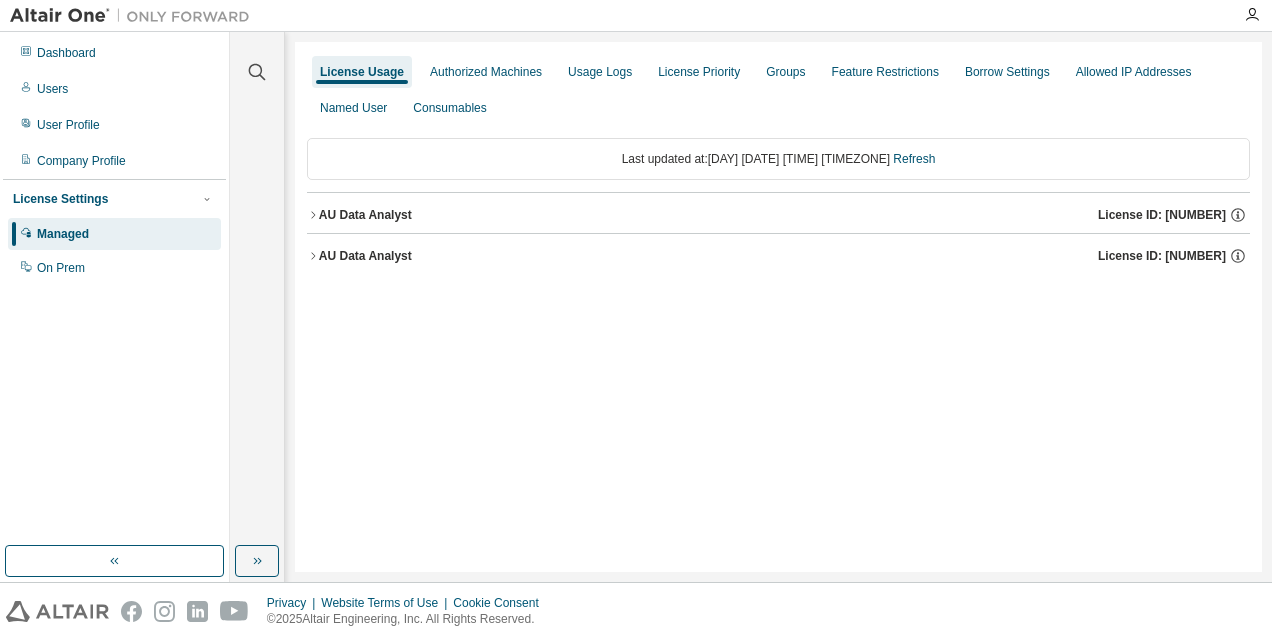 scroll, scrollTop: 0, scrollLeft: 0, axis: both 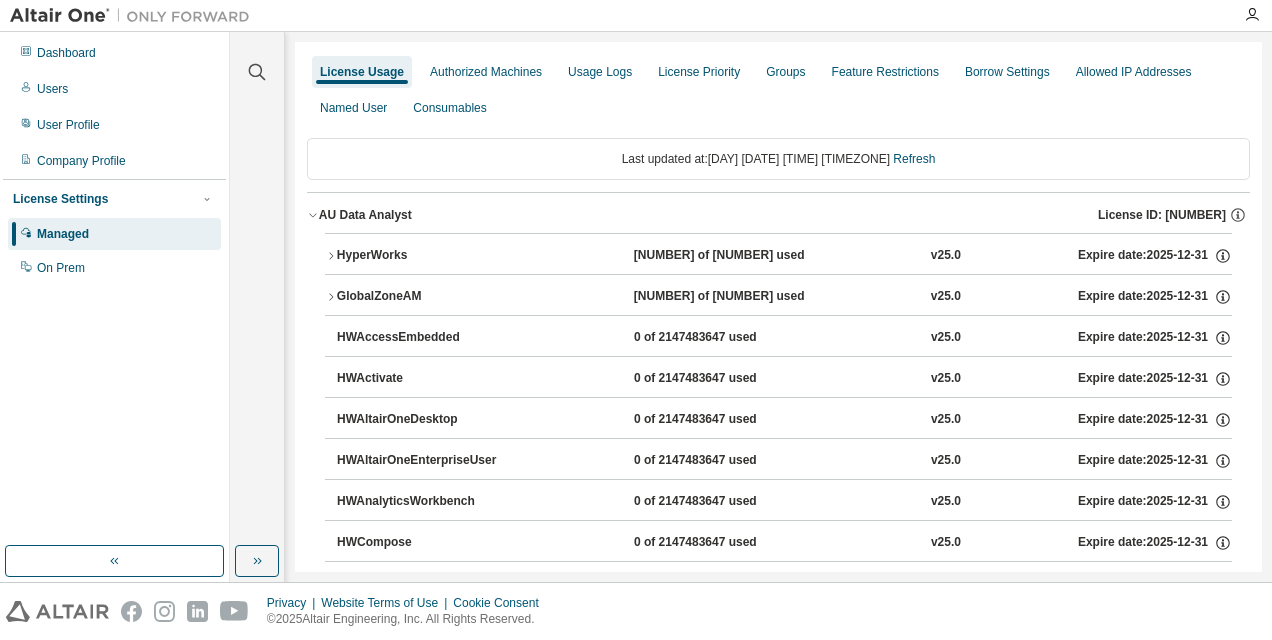 click 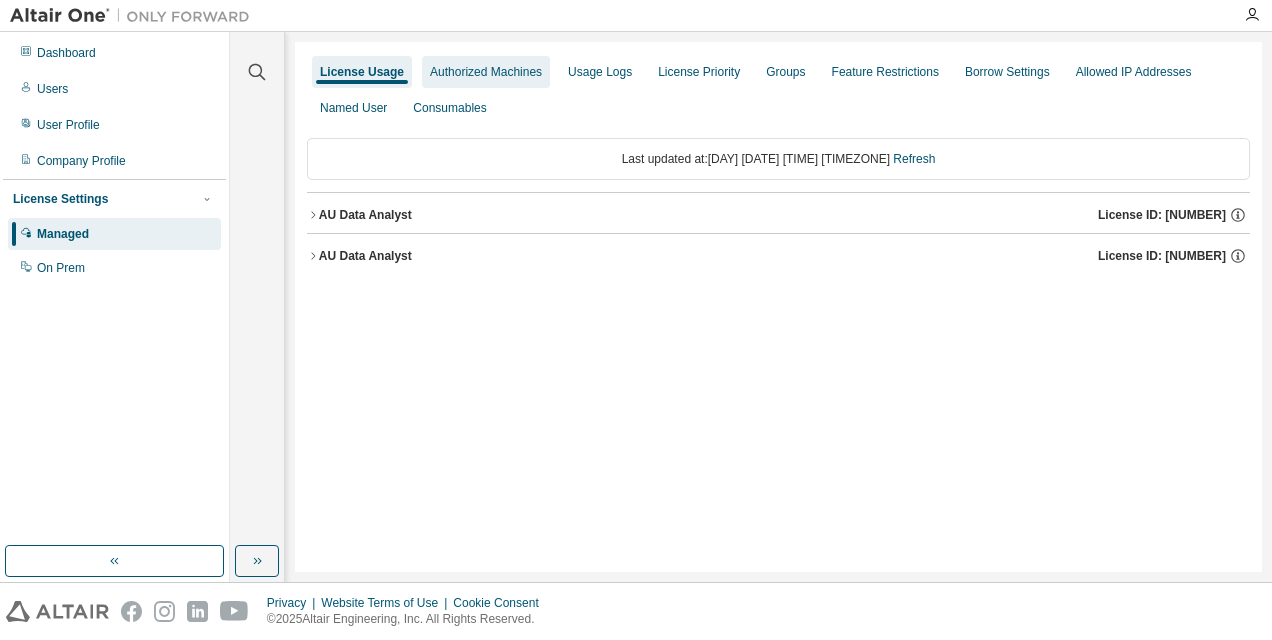 click on "Authorized Machines" at bounding box center [486, 72] 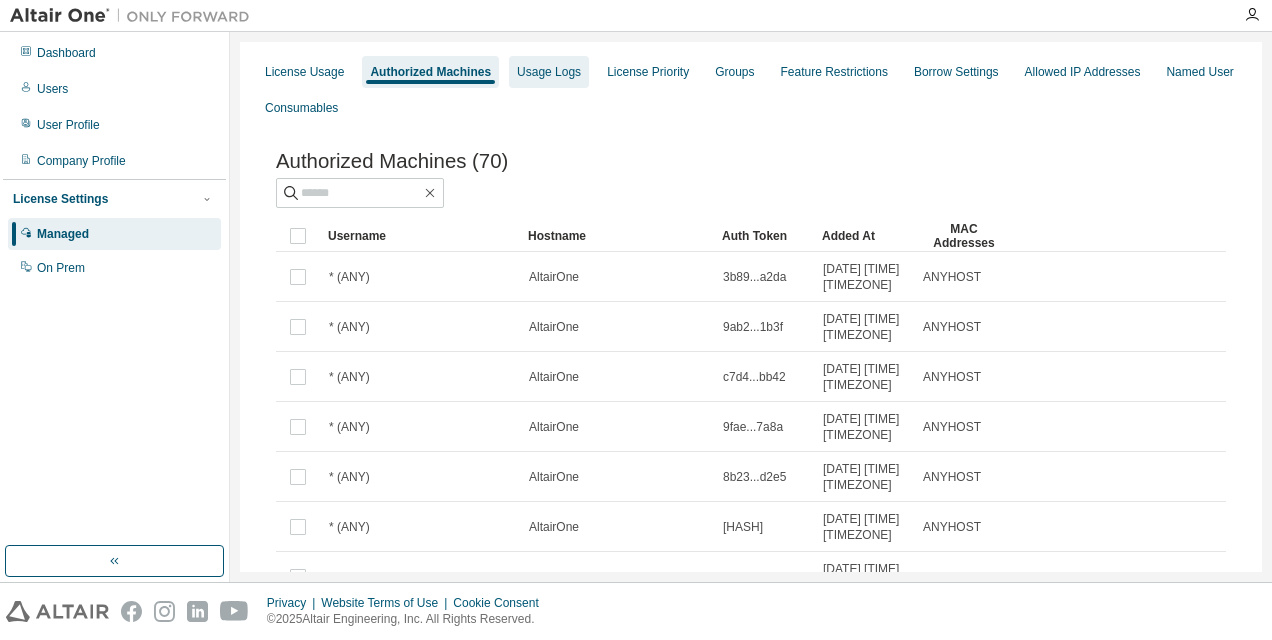 click on "Usage Logs" at bounding box center [549, 72] 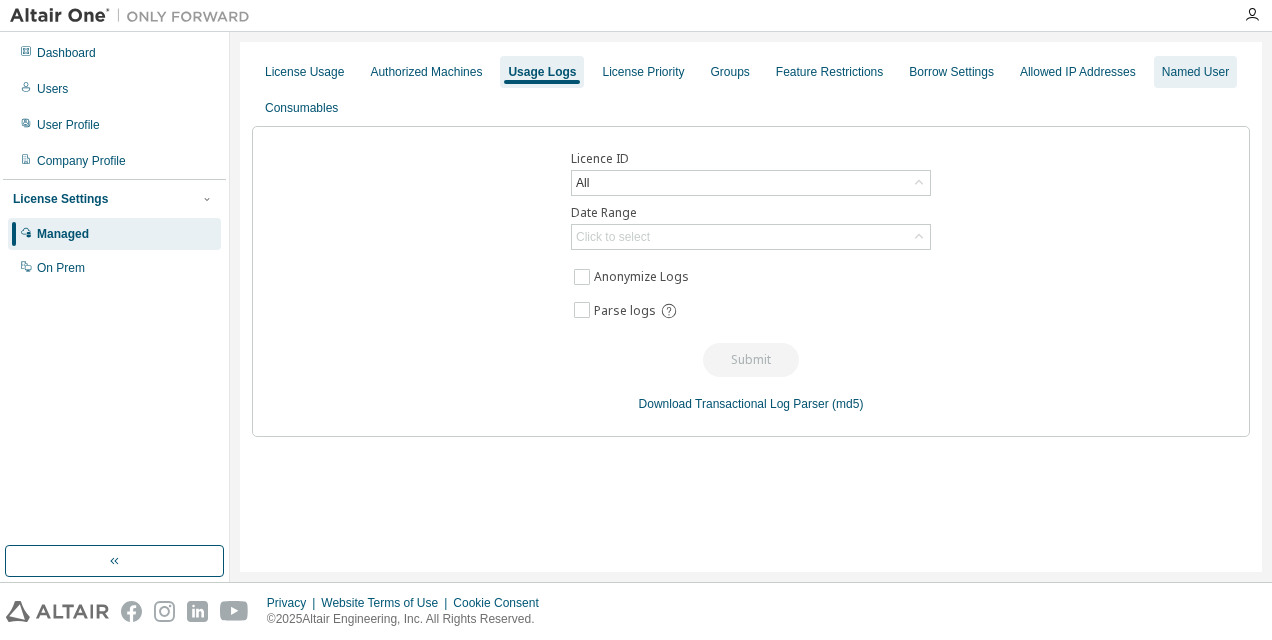 click on "Named User" at bounding box center (1195, 72) 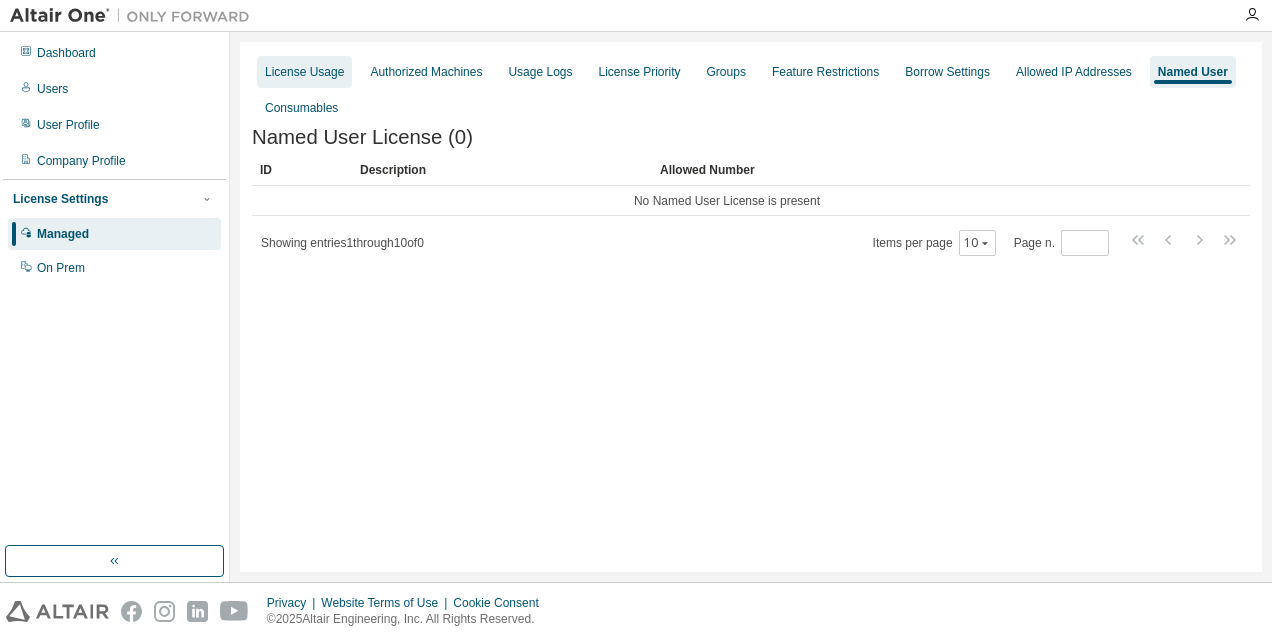 click on "License Usage" at bounding box center [304, 72] 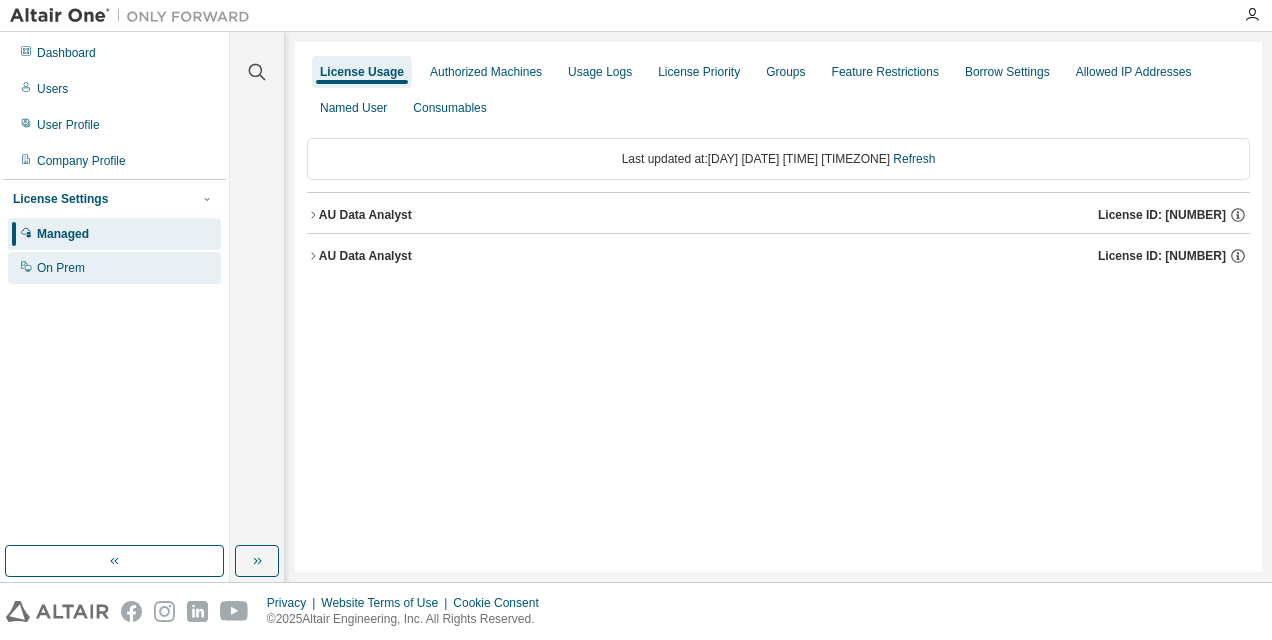 click on "On Prem" at bounding box center (61, 268) 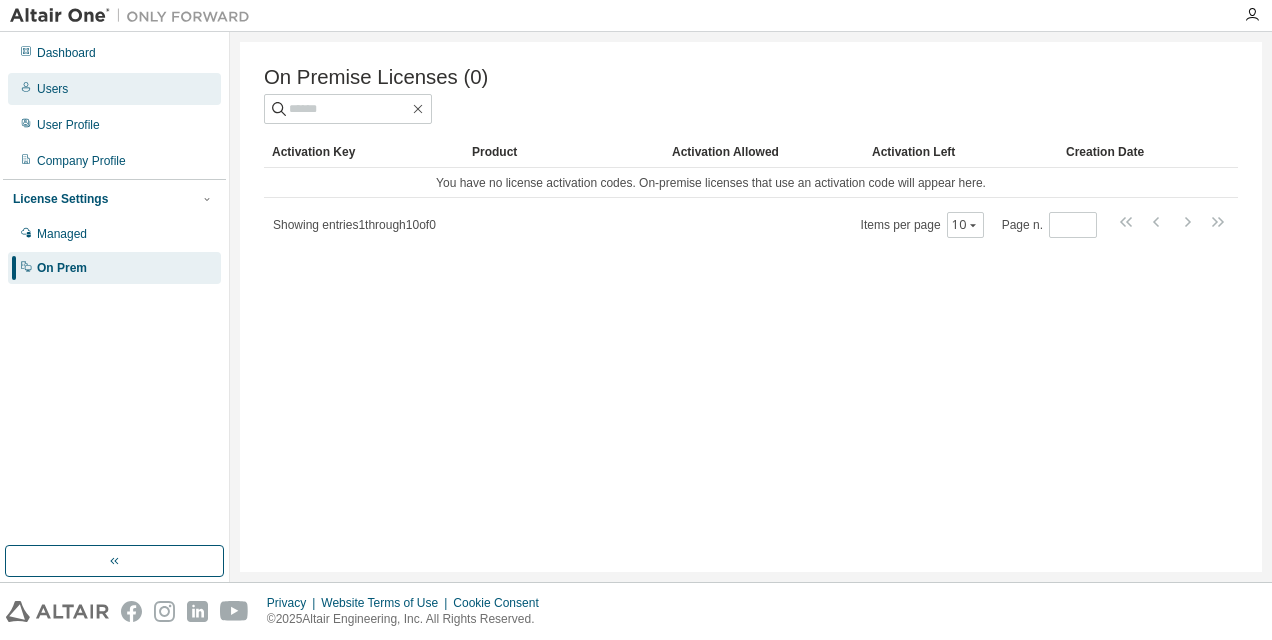 click on "Users" at bounding box center [52, 89] 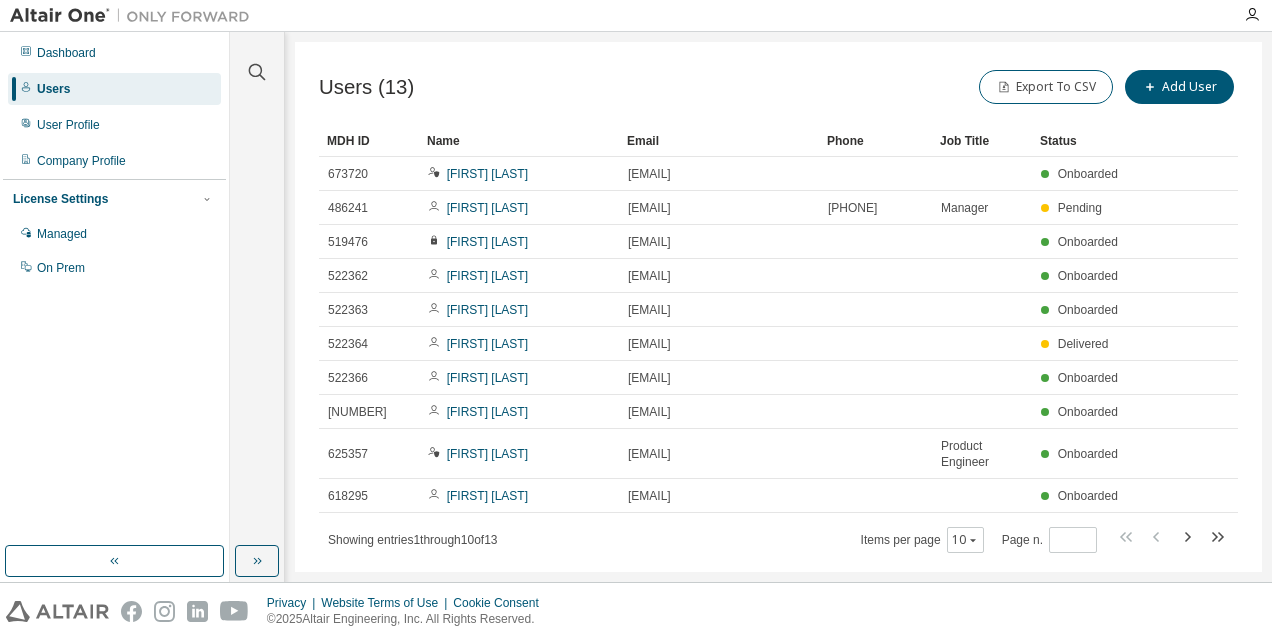 click on "Users" at bounding box center (53, 89) 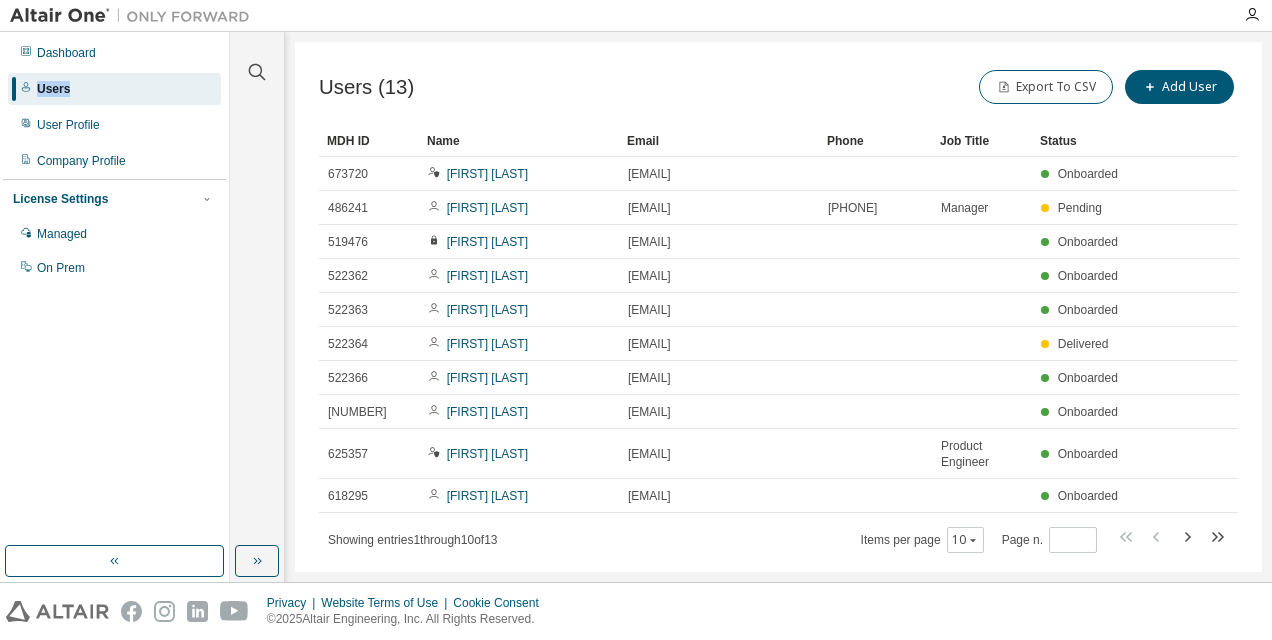 click on "Users" at bounding box center (53, 89) 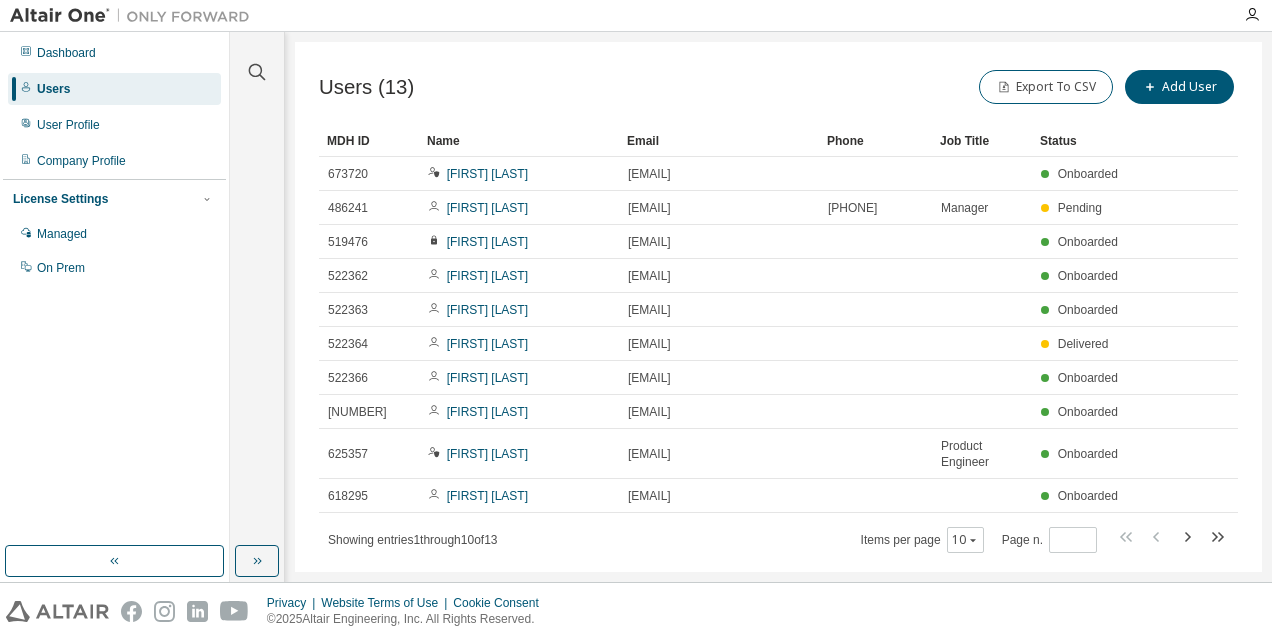 click on "Users (13) Export To CSV Add User" at bounding box center (778, 87) 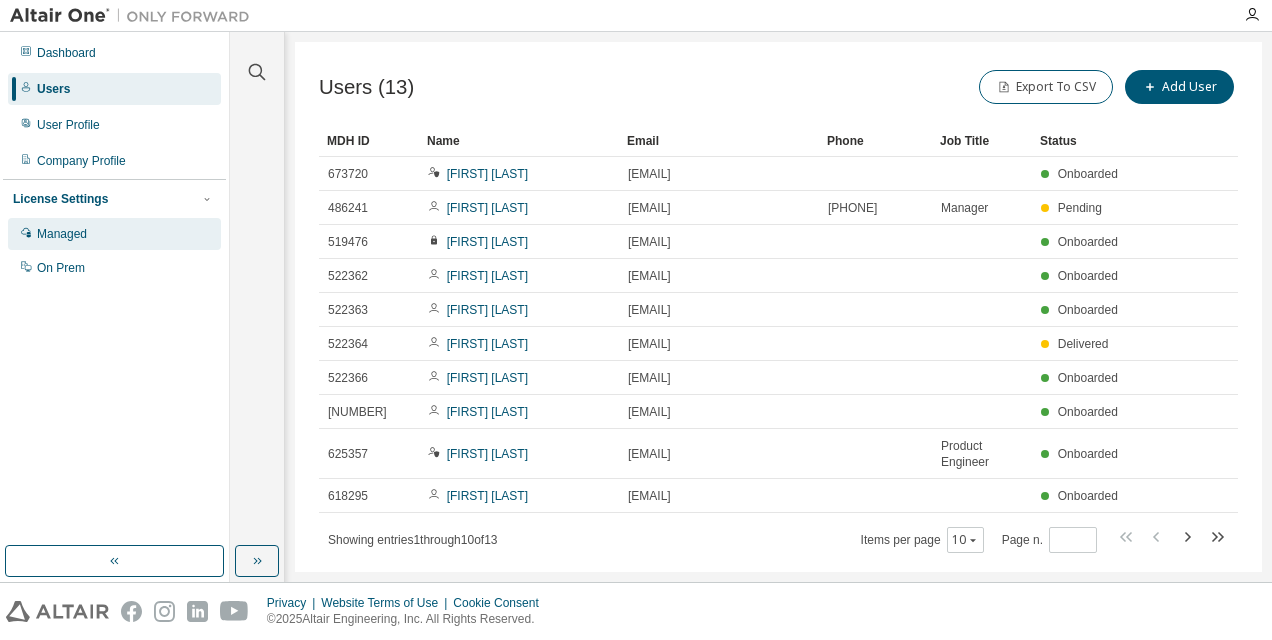 click on "Managed" at bounding box center (62, 234) 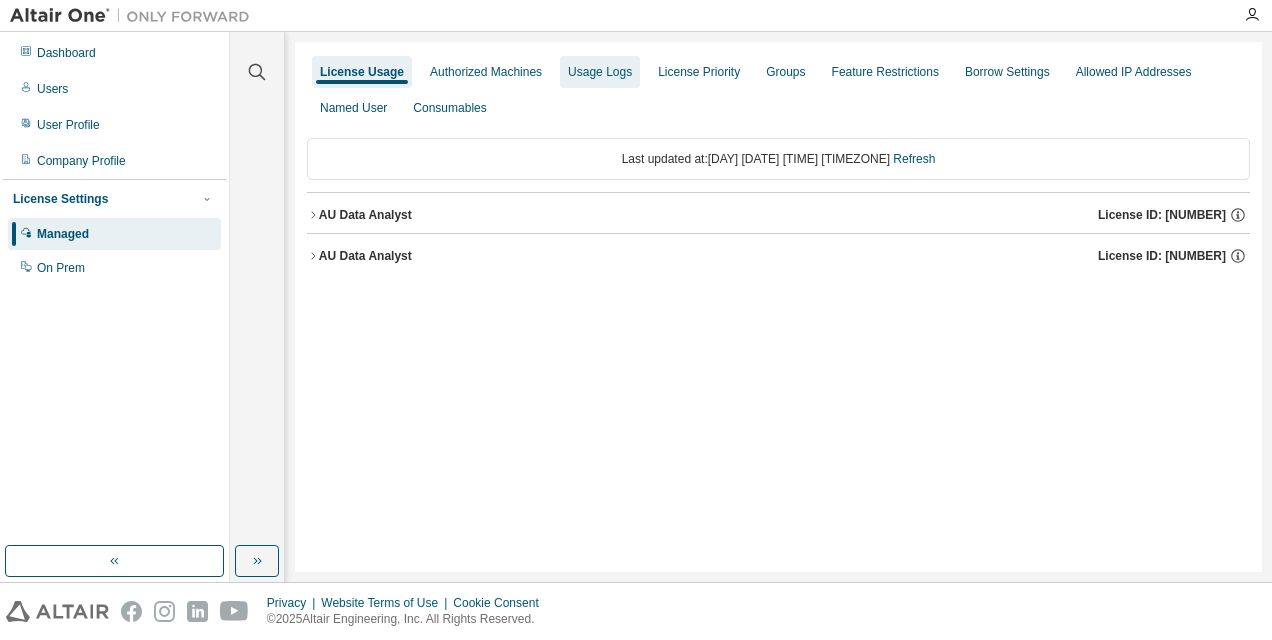 click on "Usage Logs" at bounding box center (600, 72) 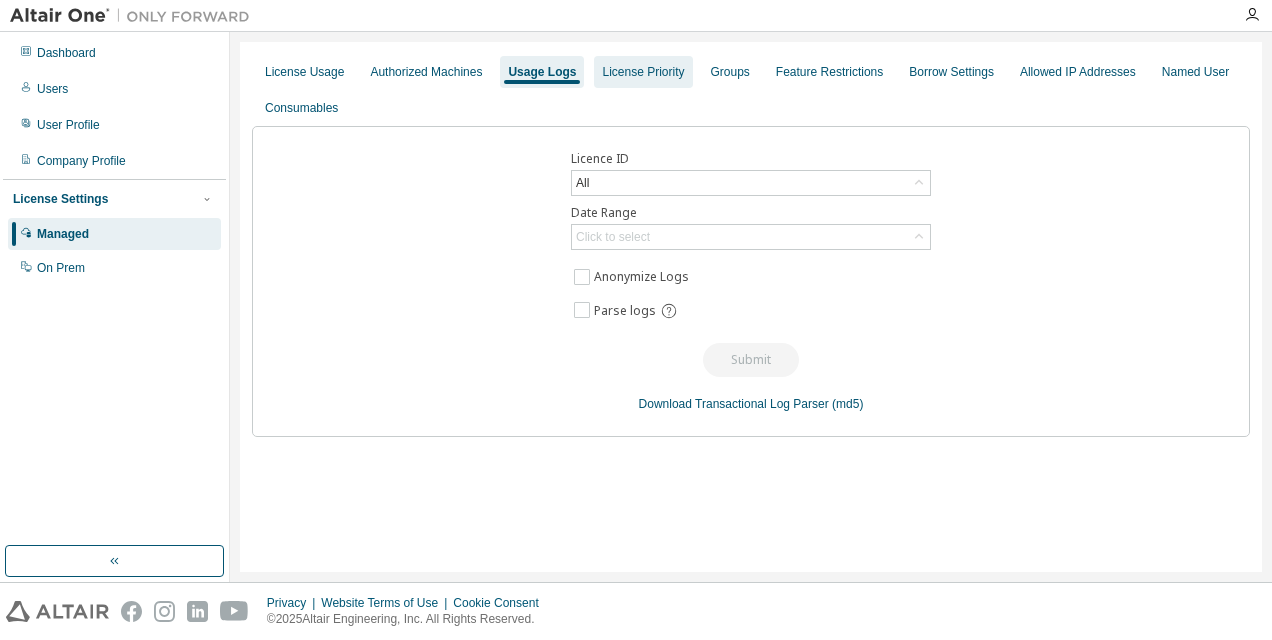 click on "License Priority" at bounding box center [643, 72] 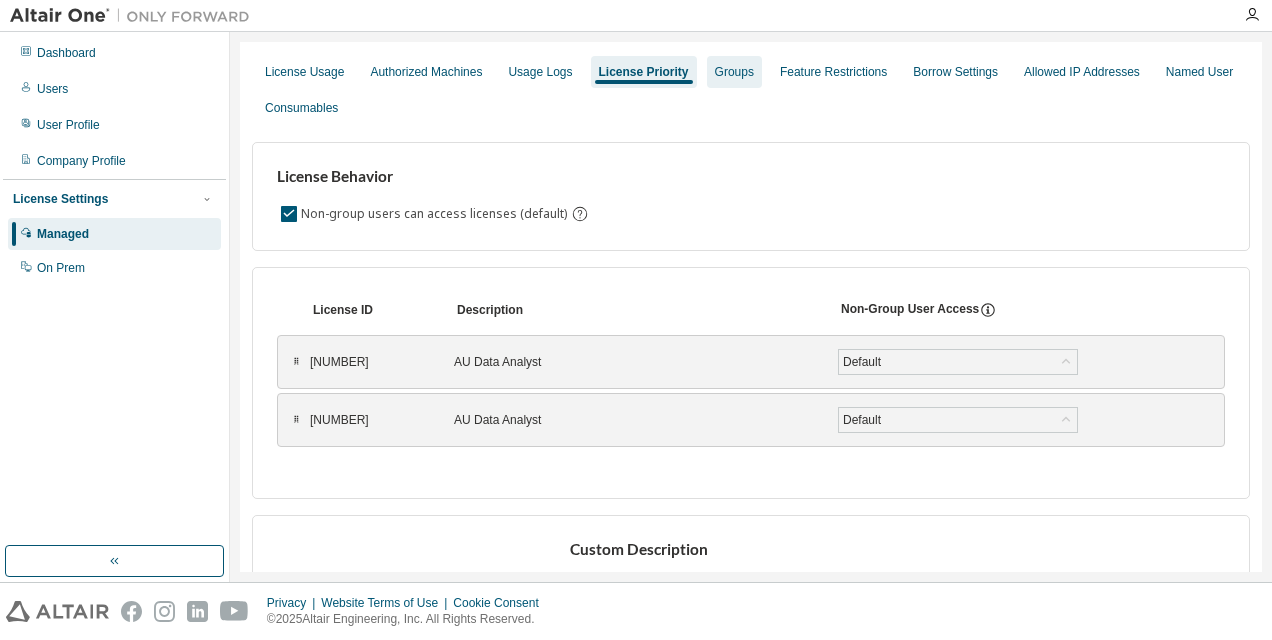 click on "Groups" at bounding box center [734, 72] 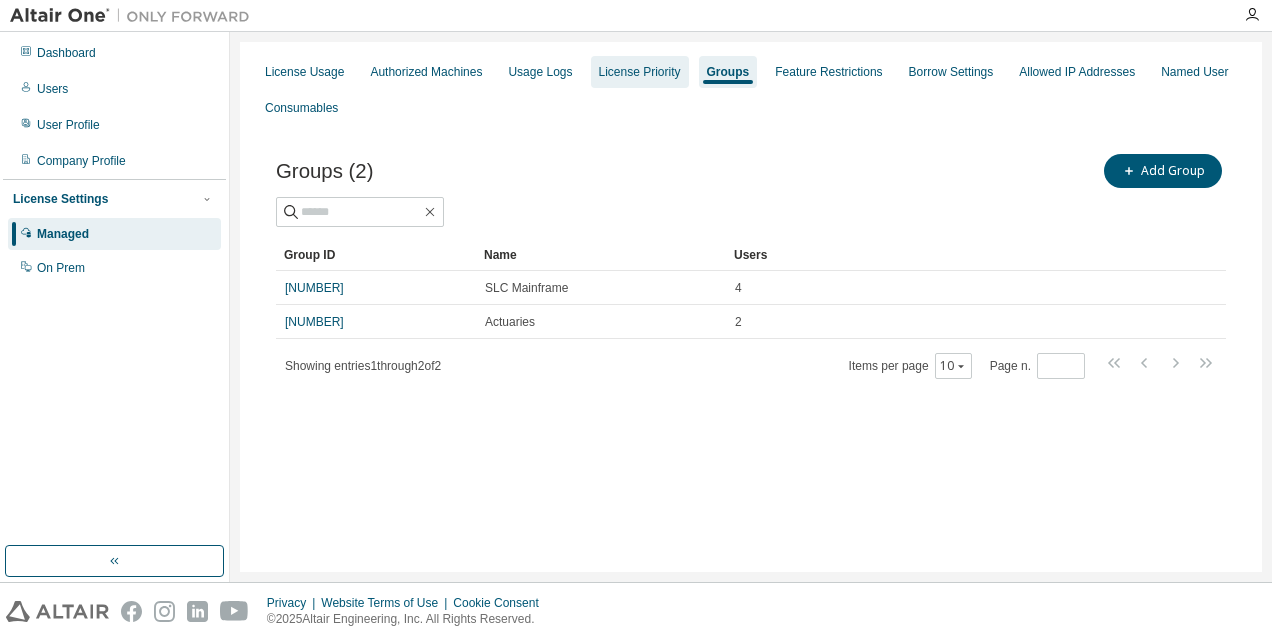 click on "License Priority" at bounding box center [640, 72] 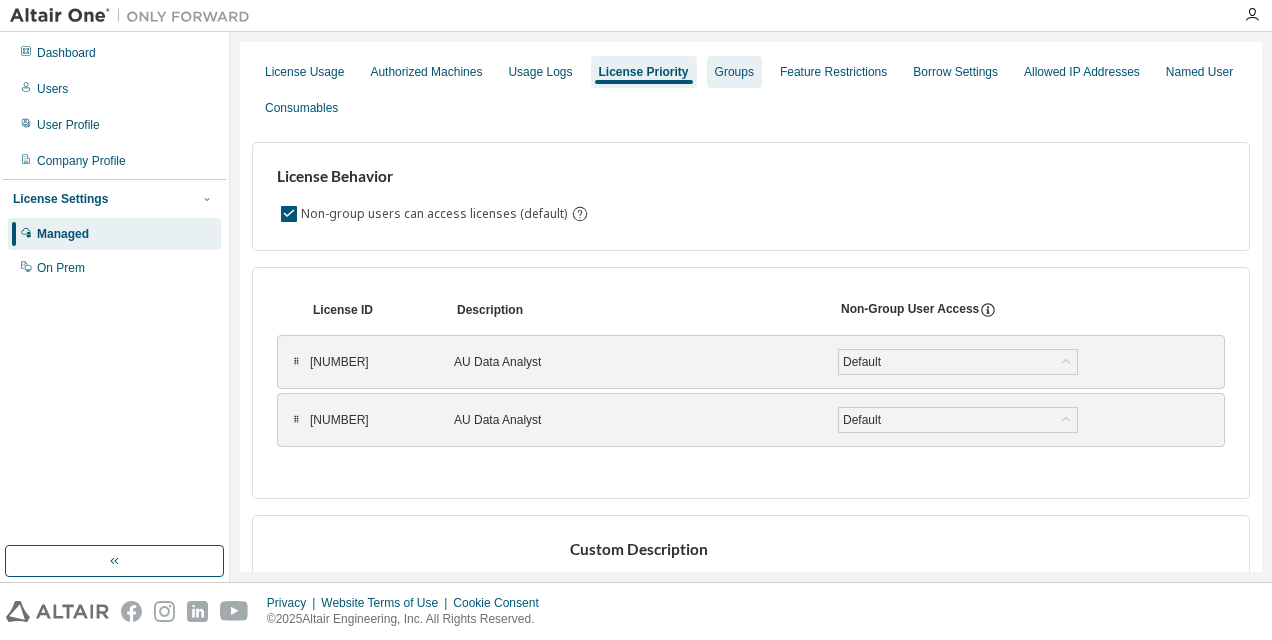 click on "Groups" at bounding box center [734, 72] 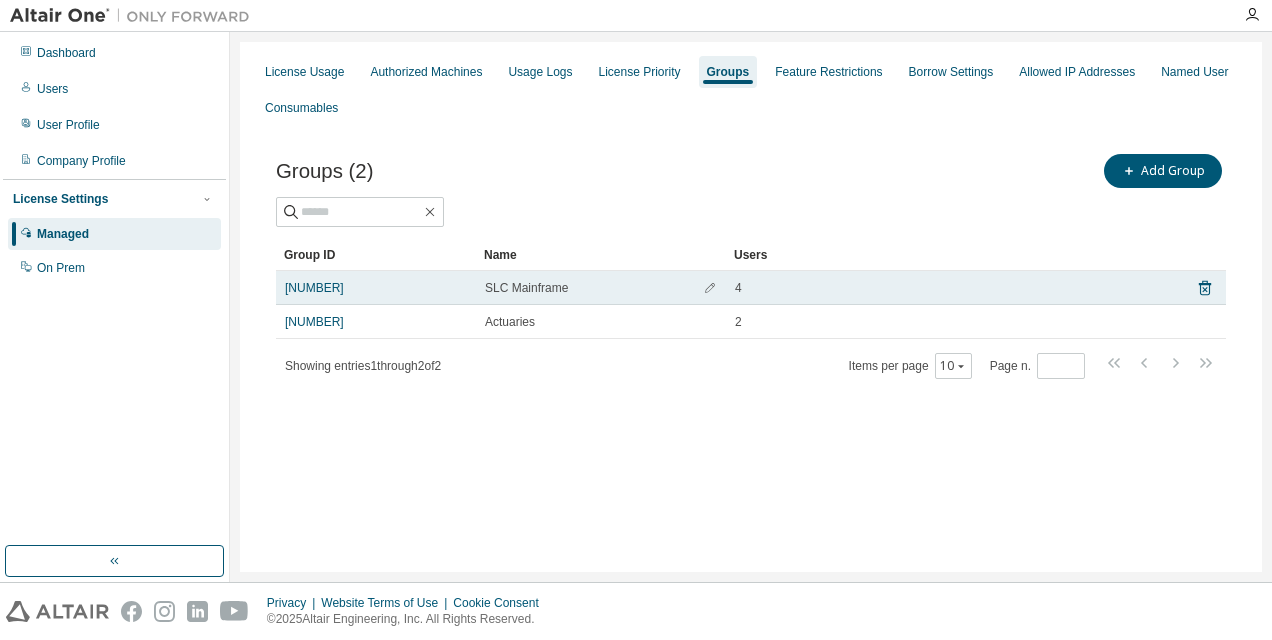 click on "[NUMBER]" at bounding box center [376, 288] 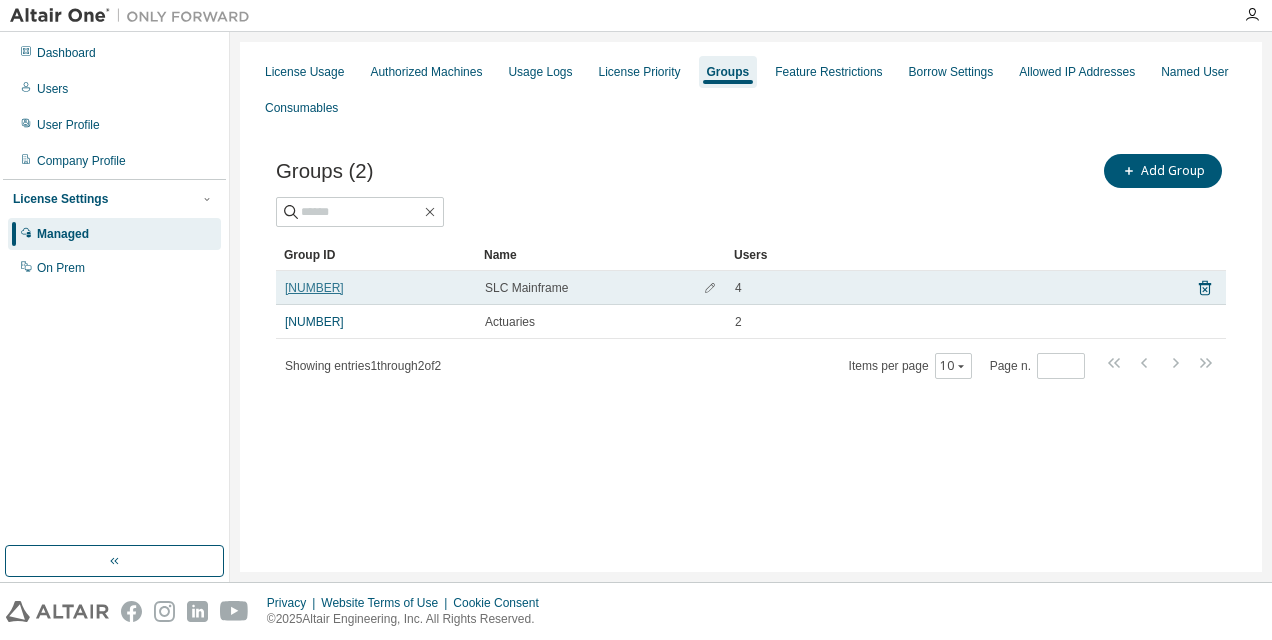 click on "[NUMBER]" at bounding box center (314, 288) 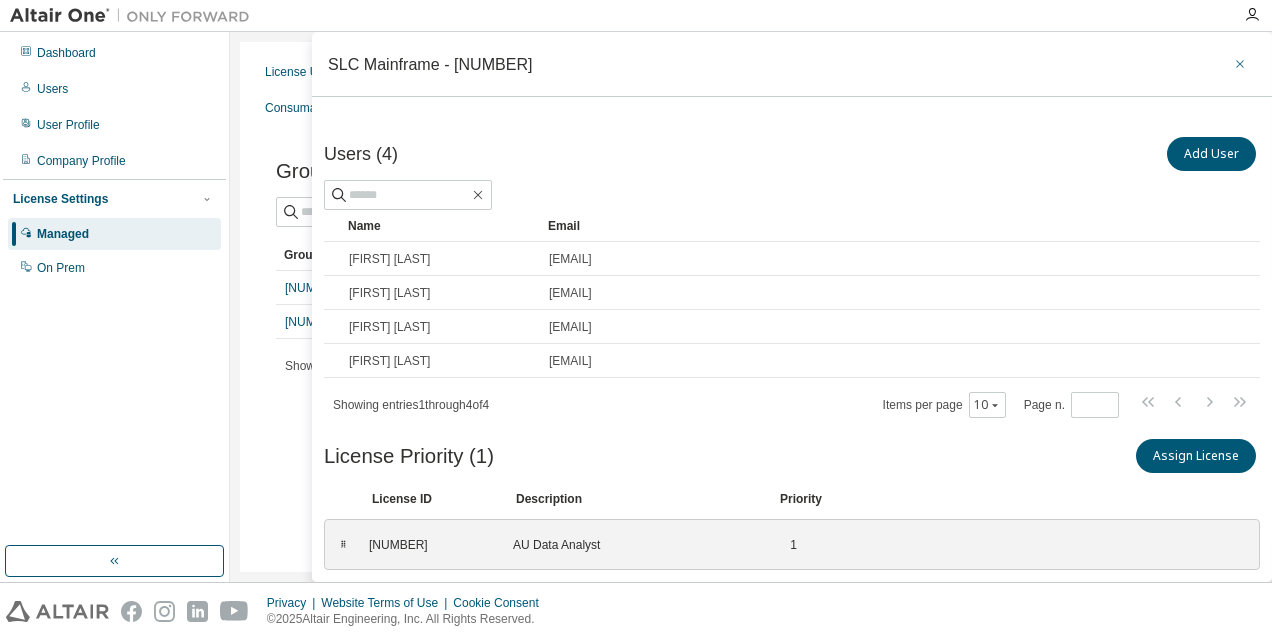 click 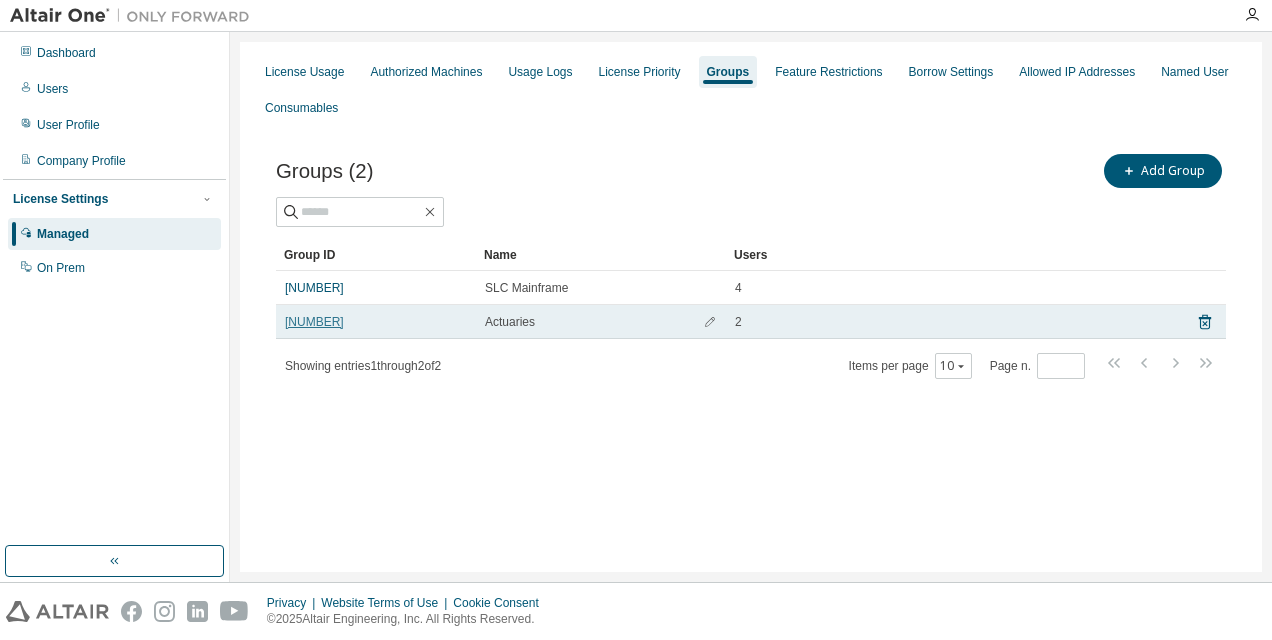 click on "[NUMBER]" at bounding box center [314, 322] 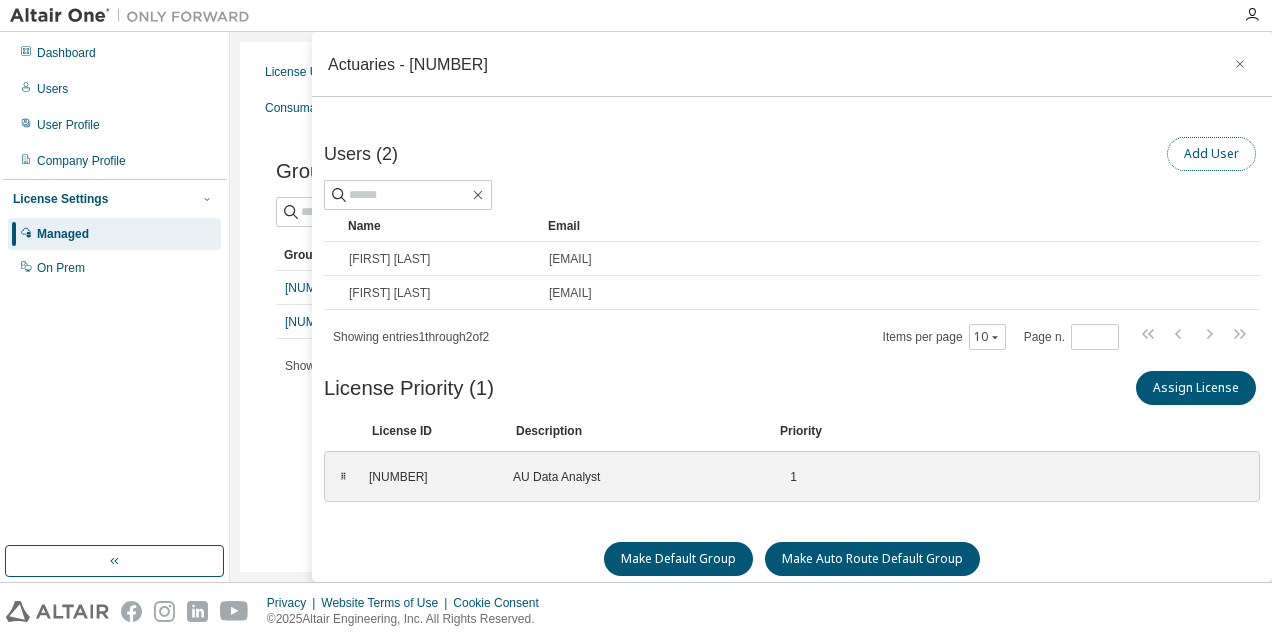 click on "Add User" at bounding box center (1211, 154) 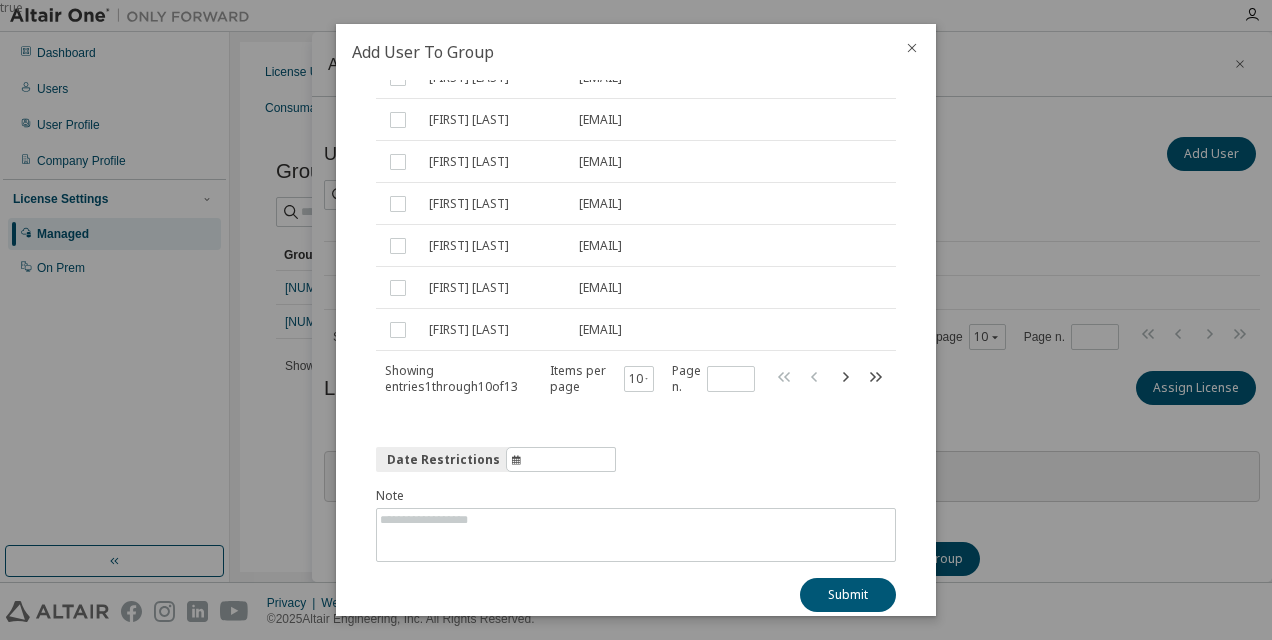 scroll, scrollTop: 309, scrollLeft: 0, axis: vertical 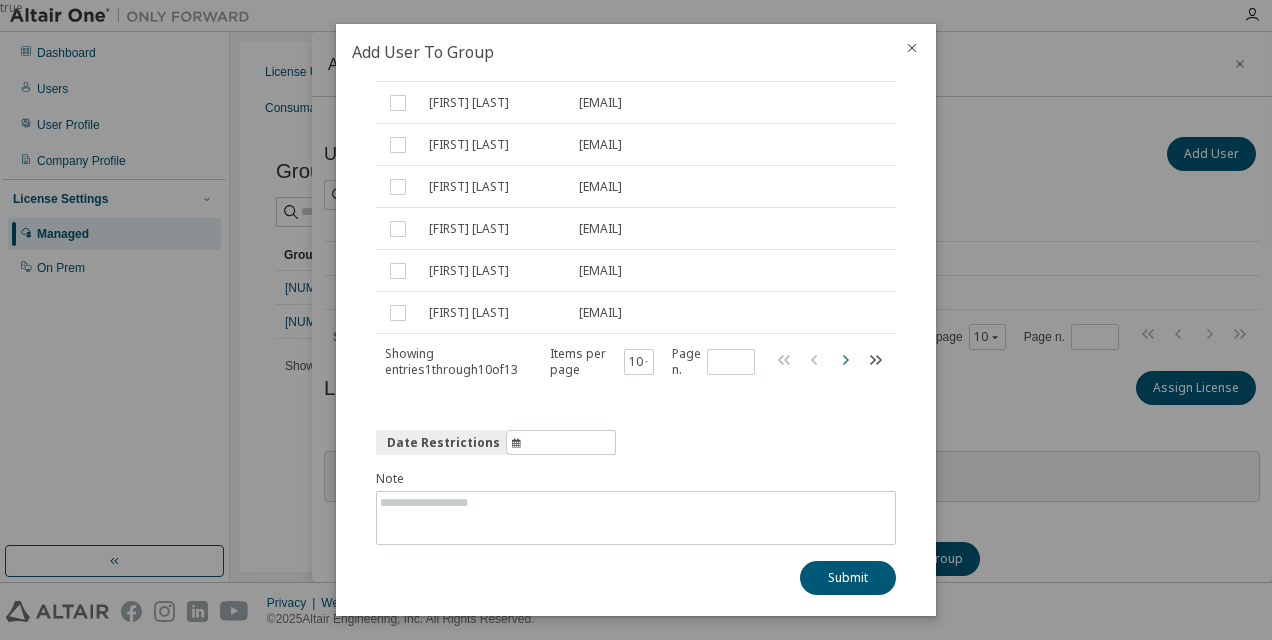click 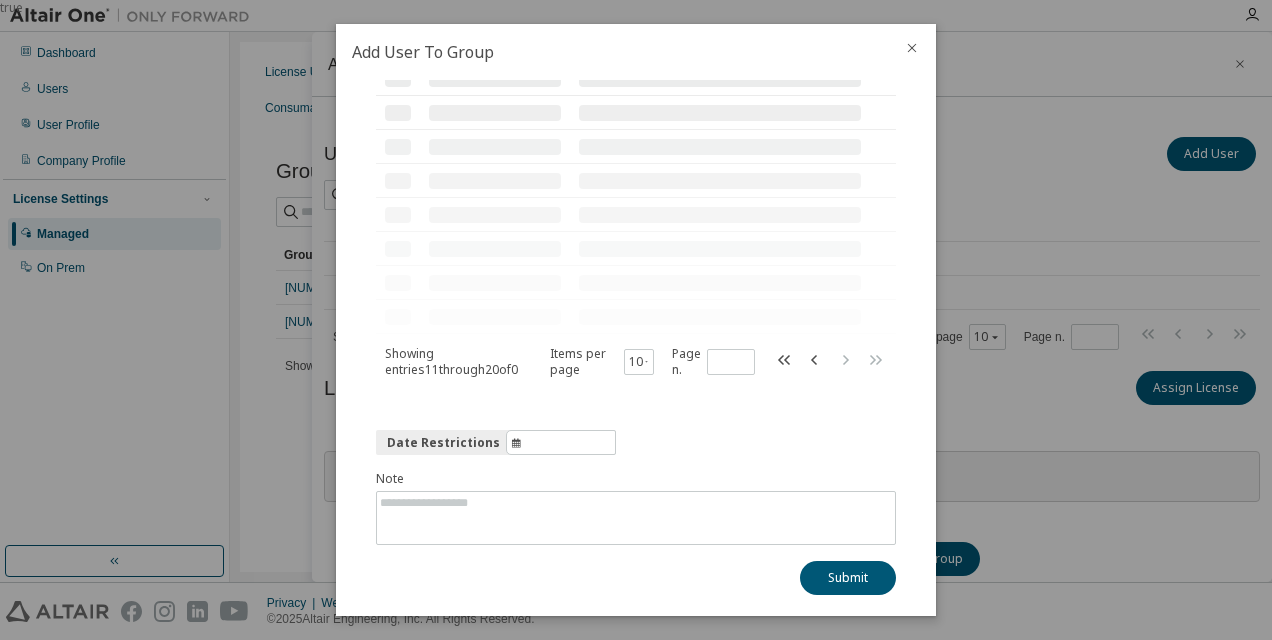 scroll, scrollTop: 15, scrollLeft: 0, axis: vertical 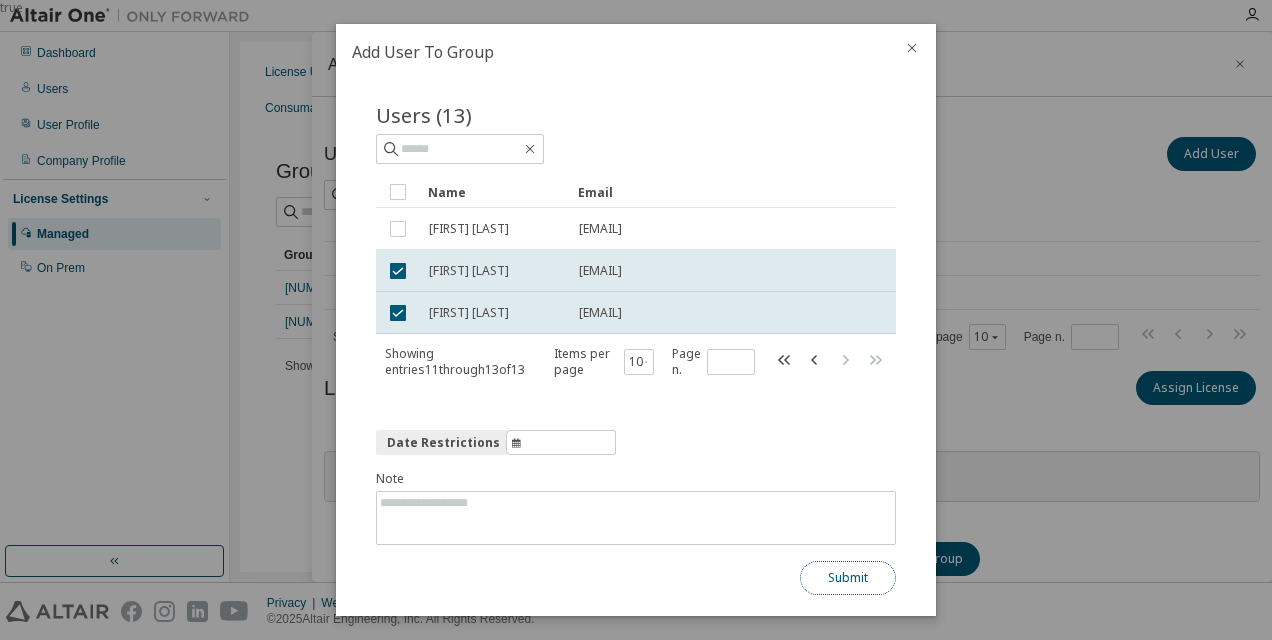 click on "Submit" at bounding box center [848, 578] 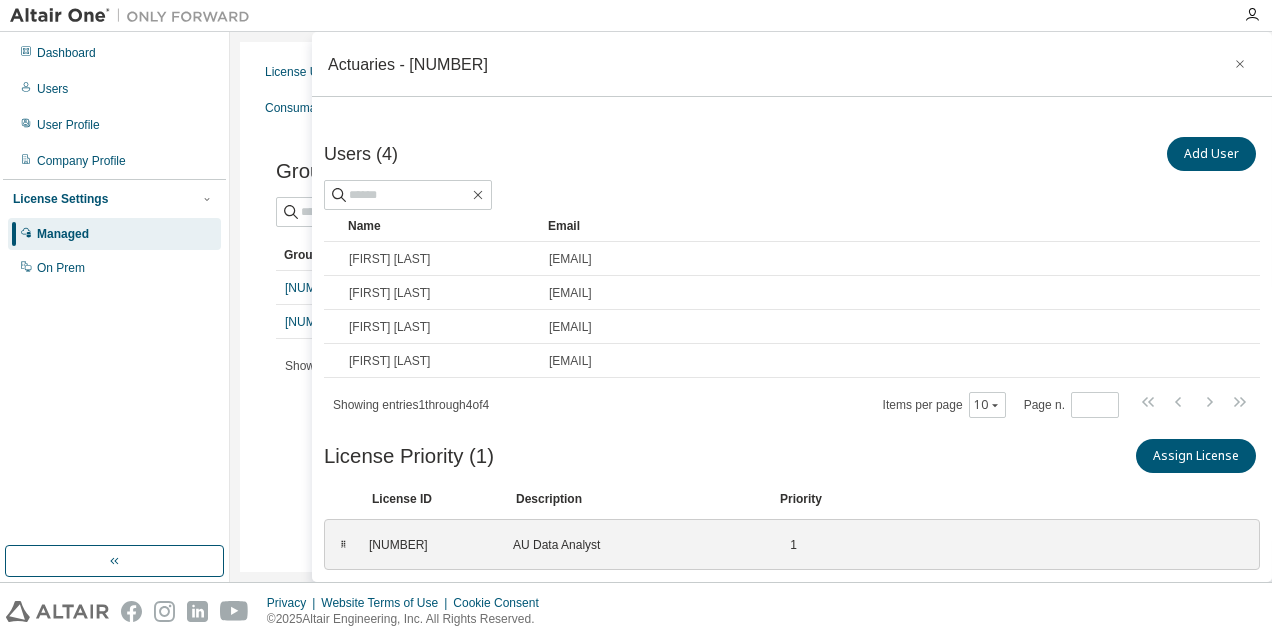 scroll, scrollTop: 11, scrollLeft: 0, axis: vertical 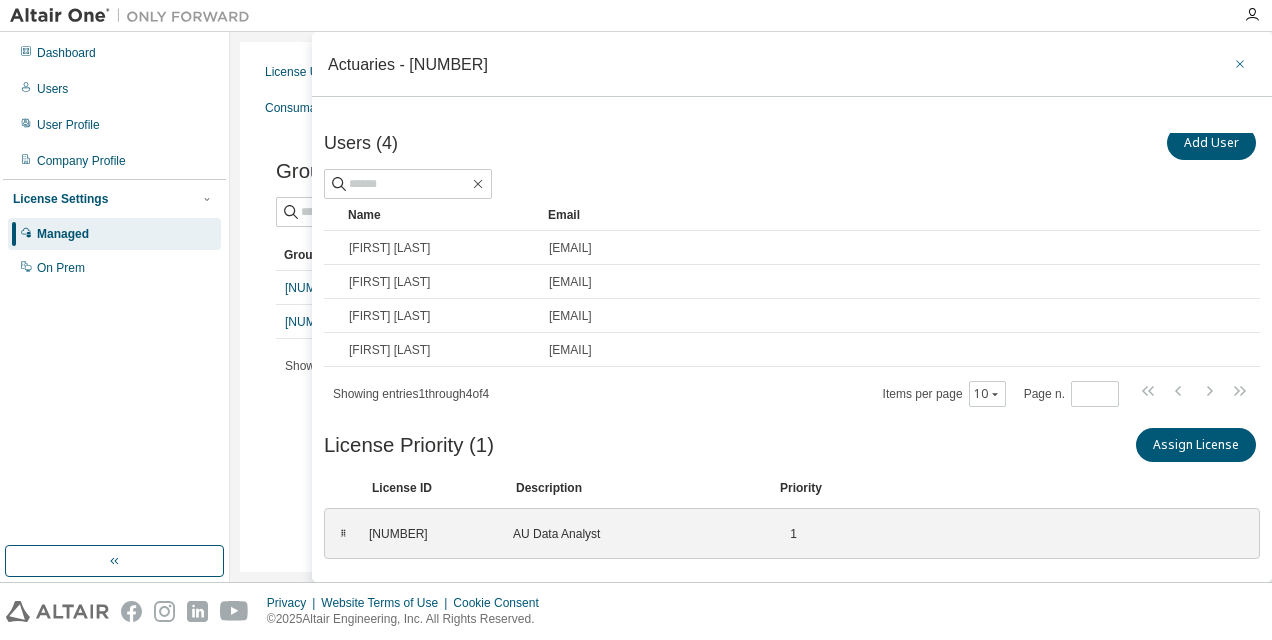click 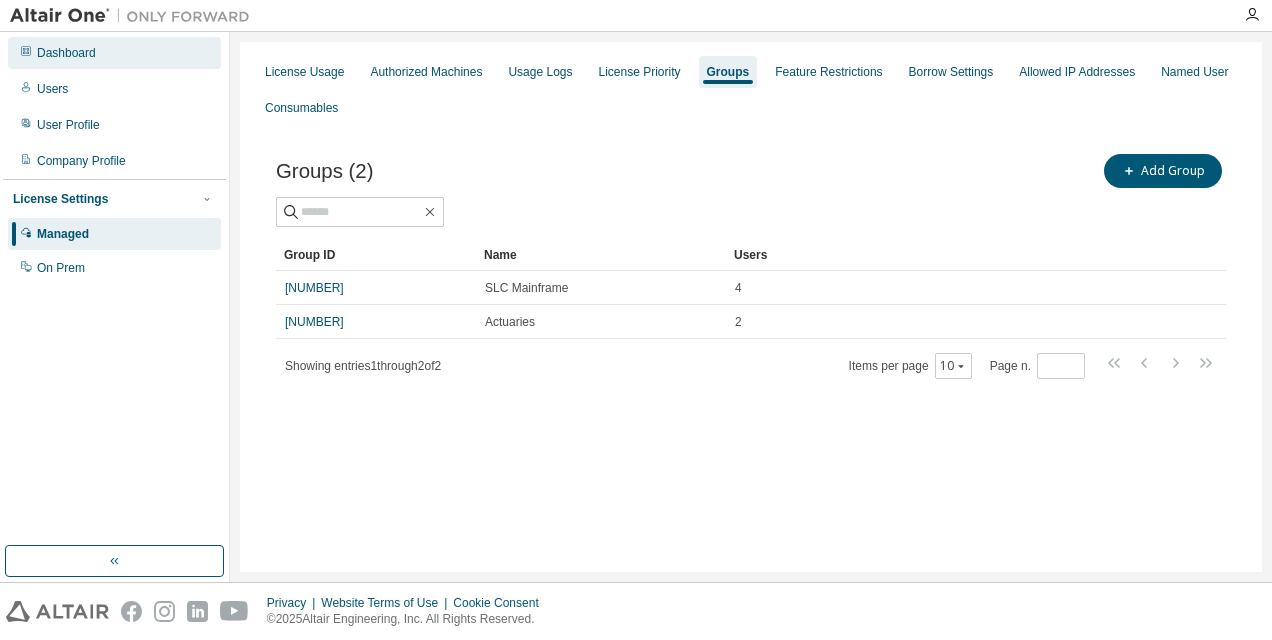 click on "Dashboard" at bounding box center (66, 53) 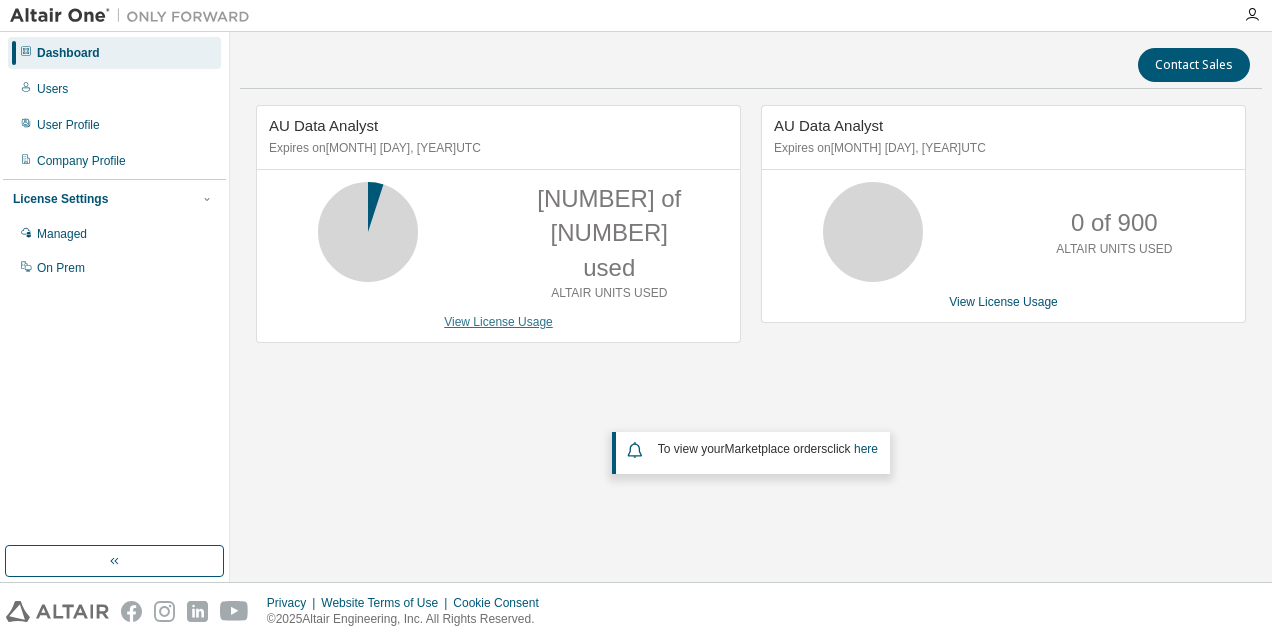 click on "View License Usage" at bounding box center (498, 322) 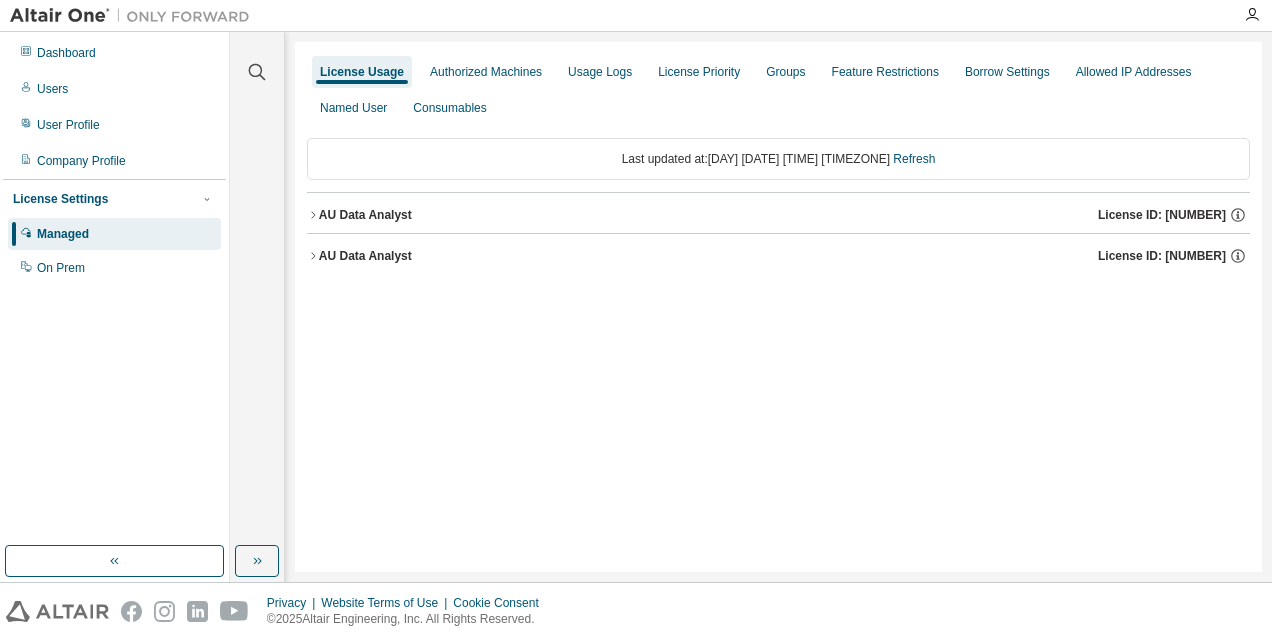 click 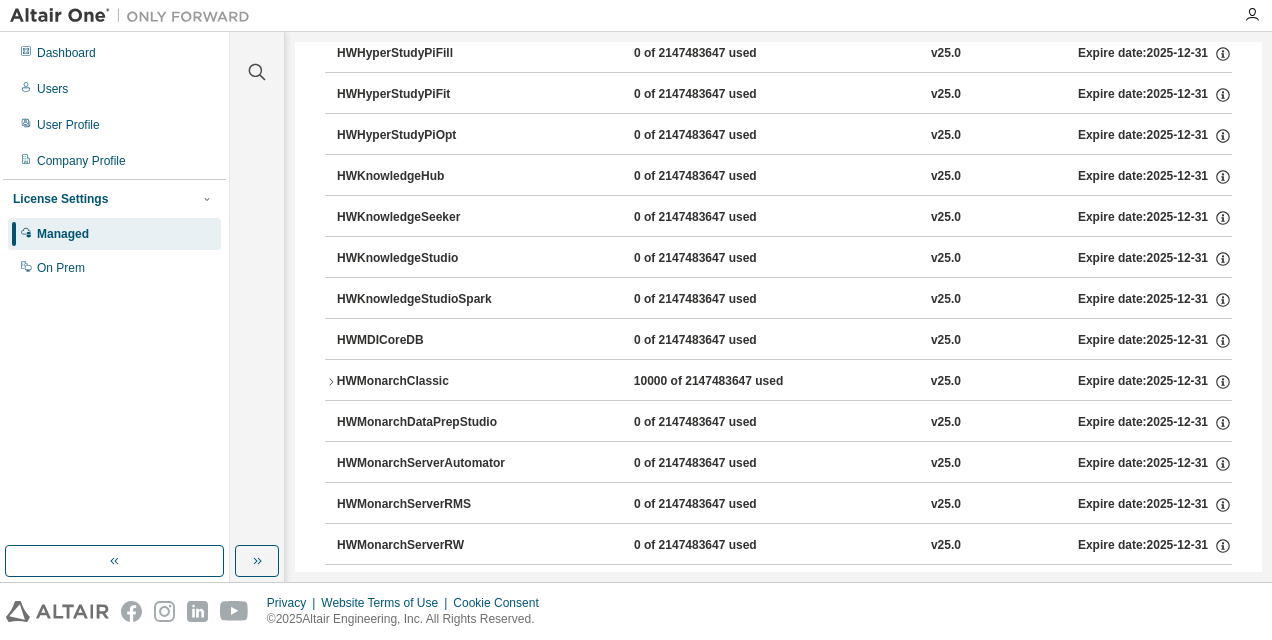 scroll, scrollTop: 861, scrollLeft: 0, axis: vertical 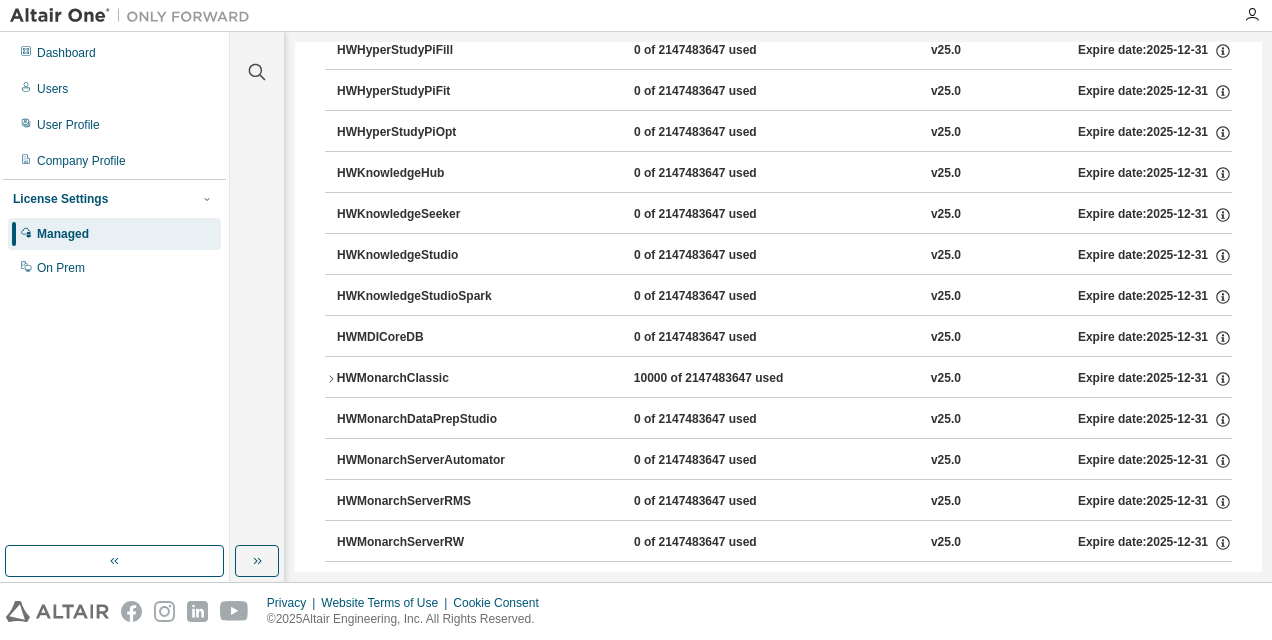 click 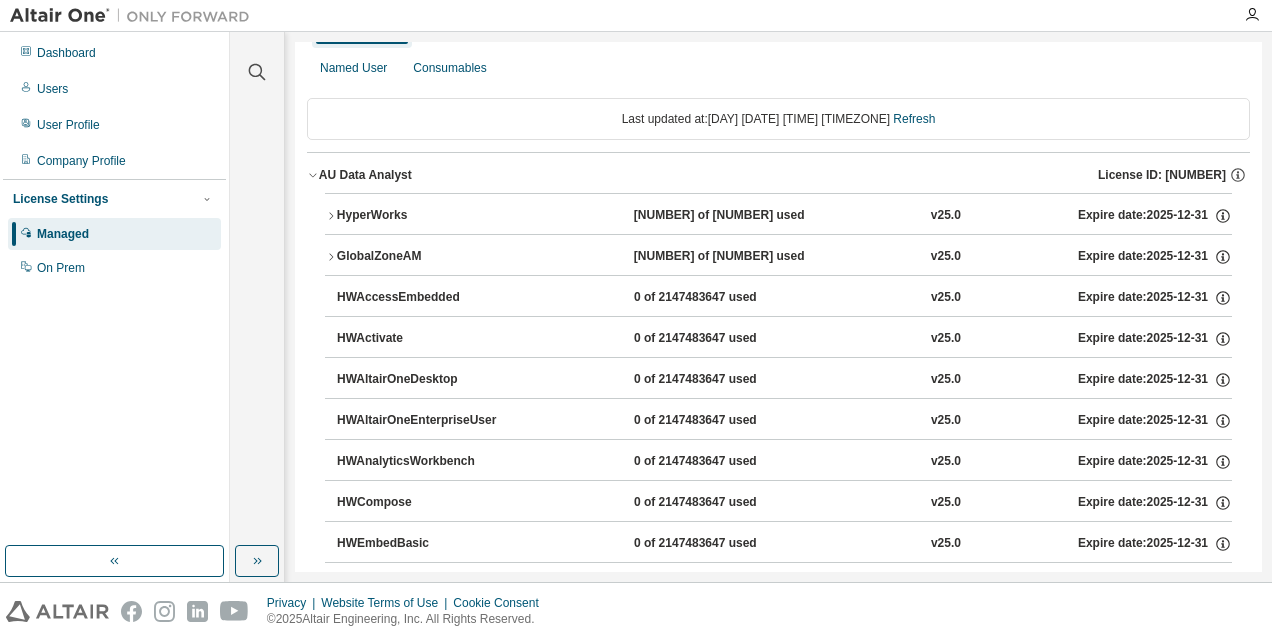 scroll, scrollTop: 0, scrollLeft: 0, axis: both 